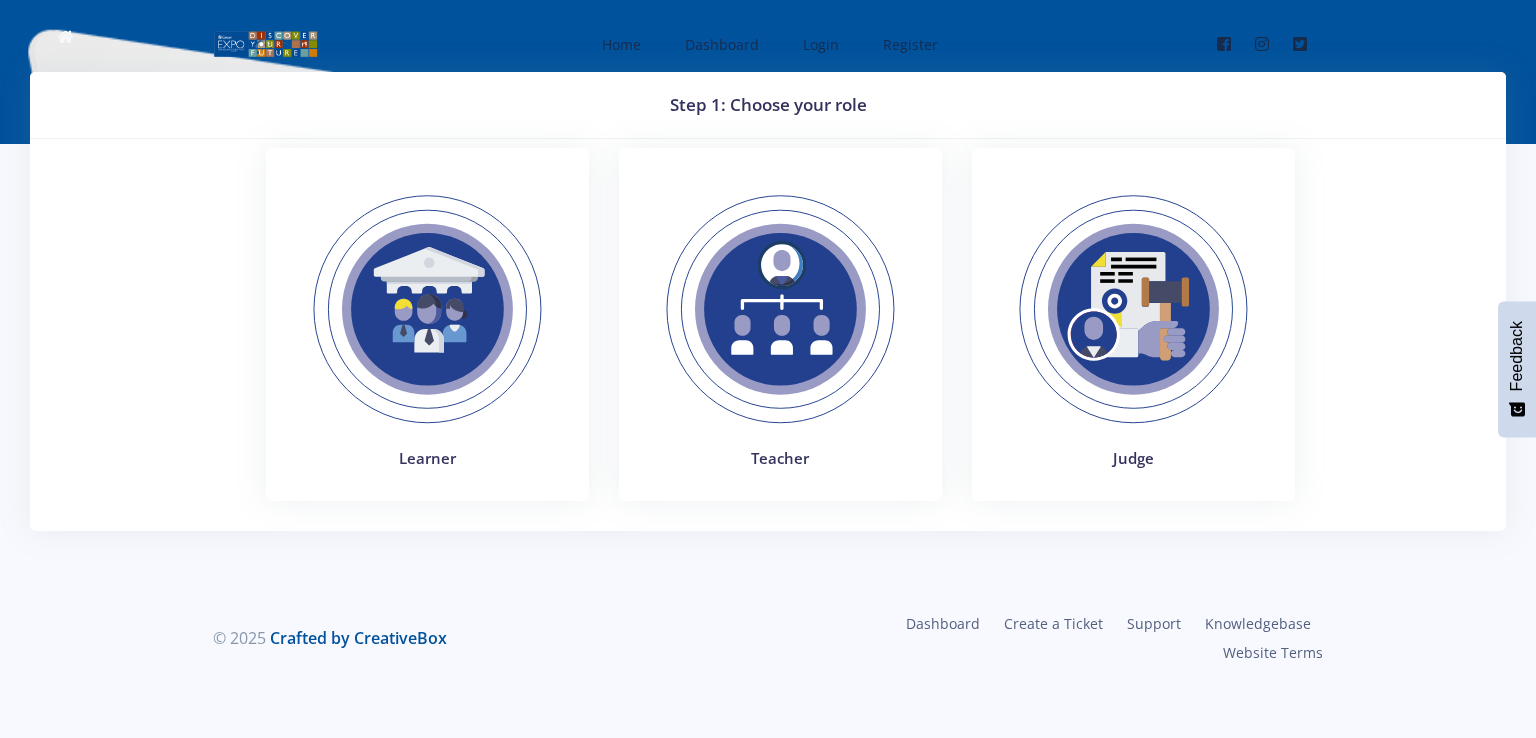 scroll, scrollTop: 0, scrollLeft: 0, axis: both 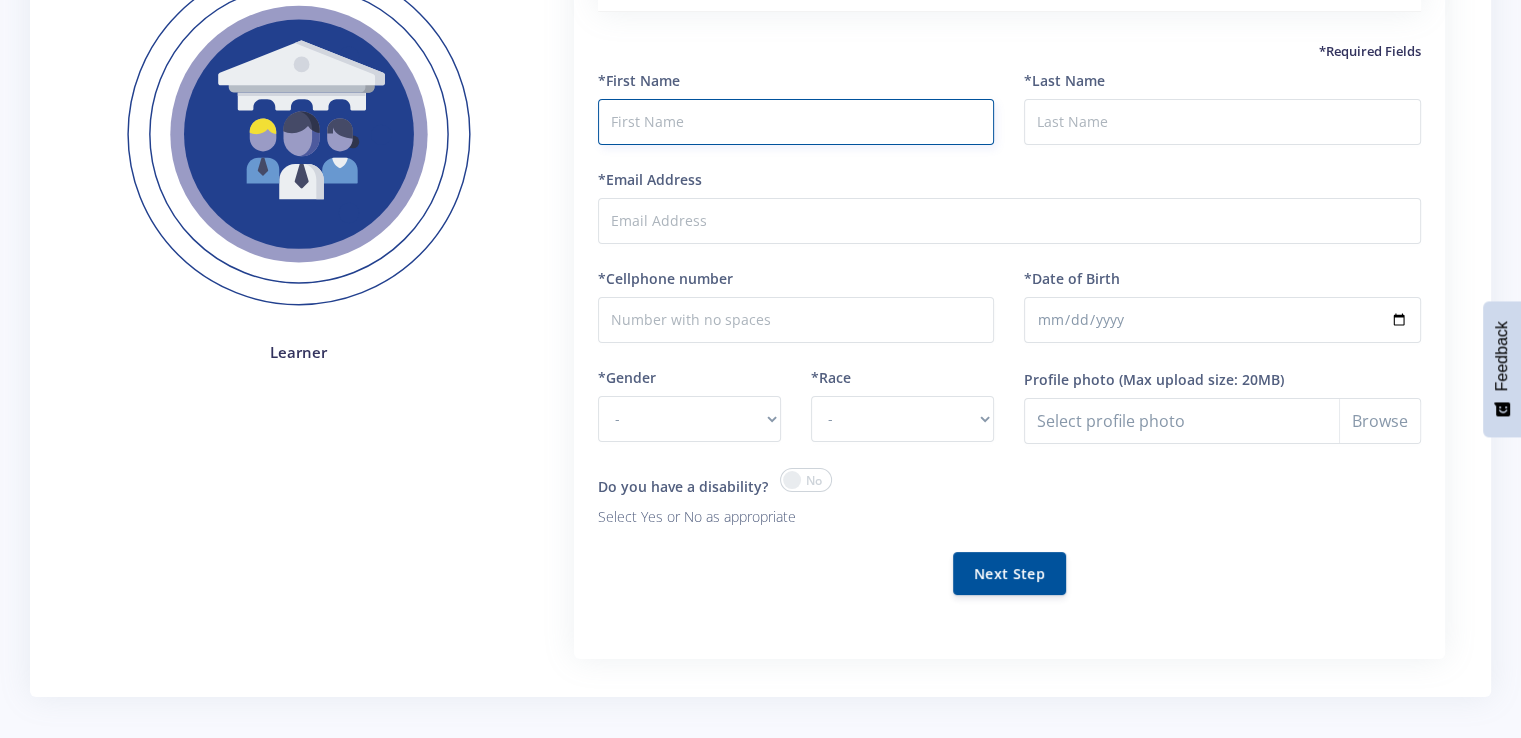drag, startPoint x: 1508, startPoint y: 337, endPoint x: 963, endPoint y: 137, distance: 580.5385 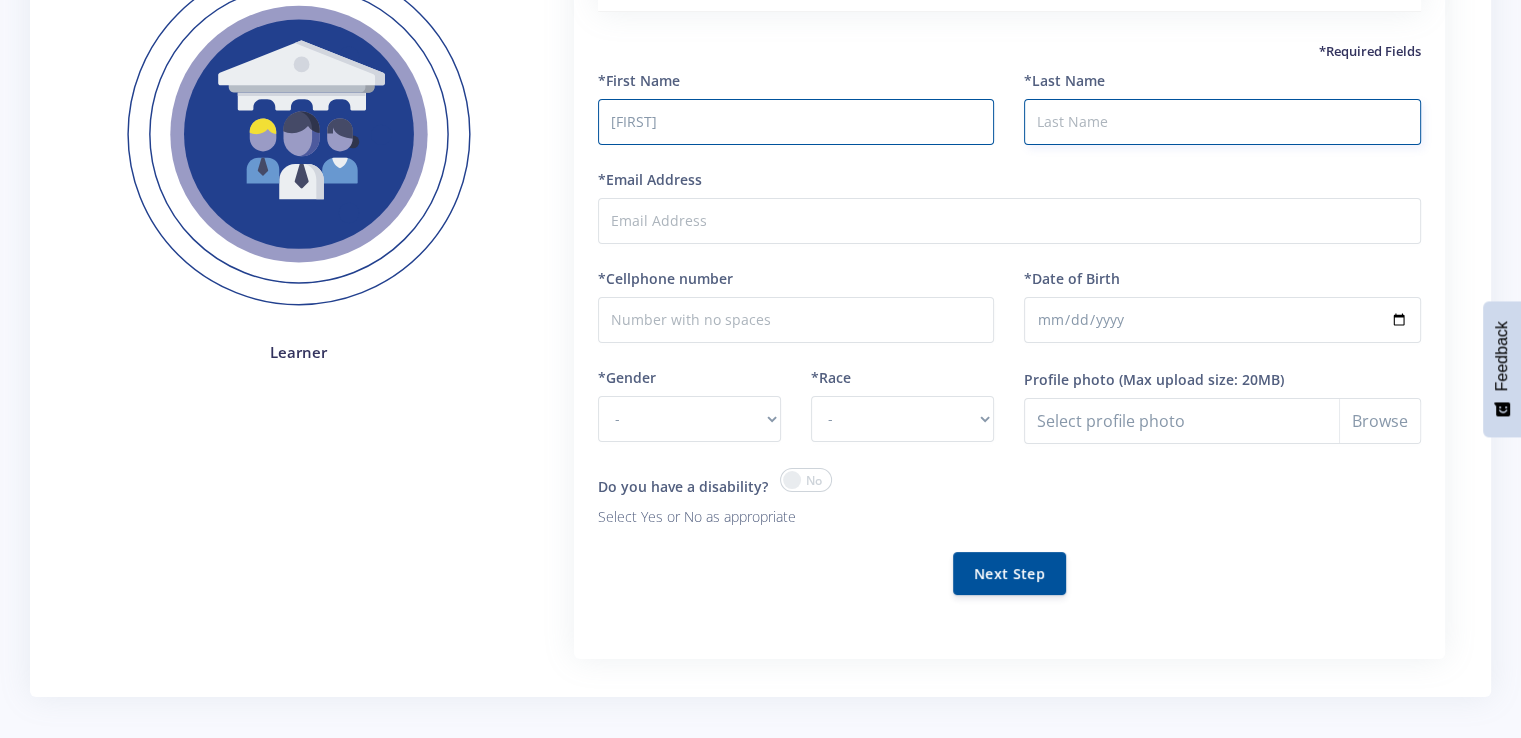 type on "[FIRST]" 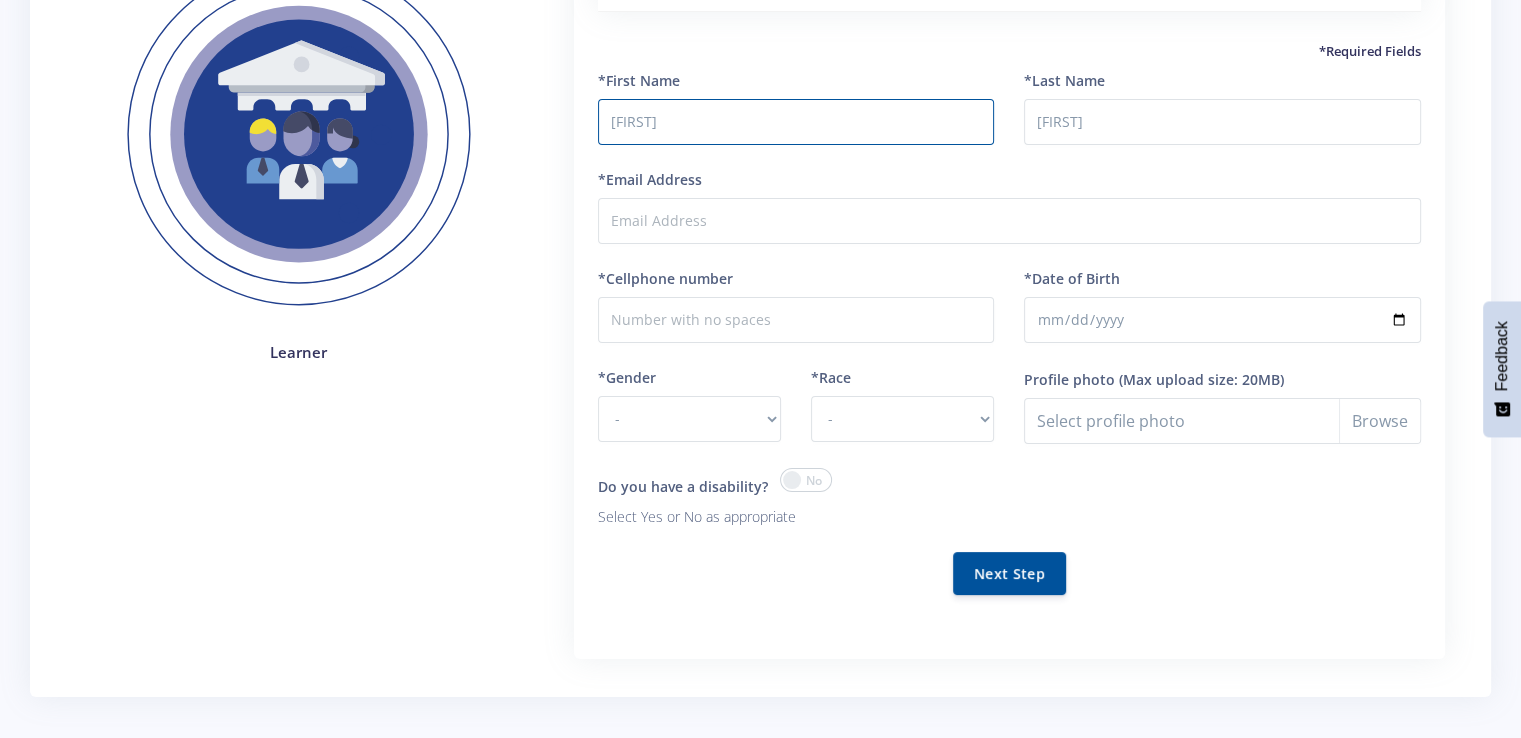 type on "[PHONE]" 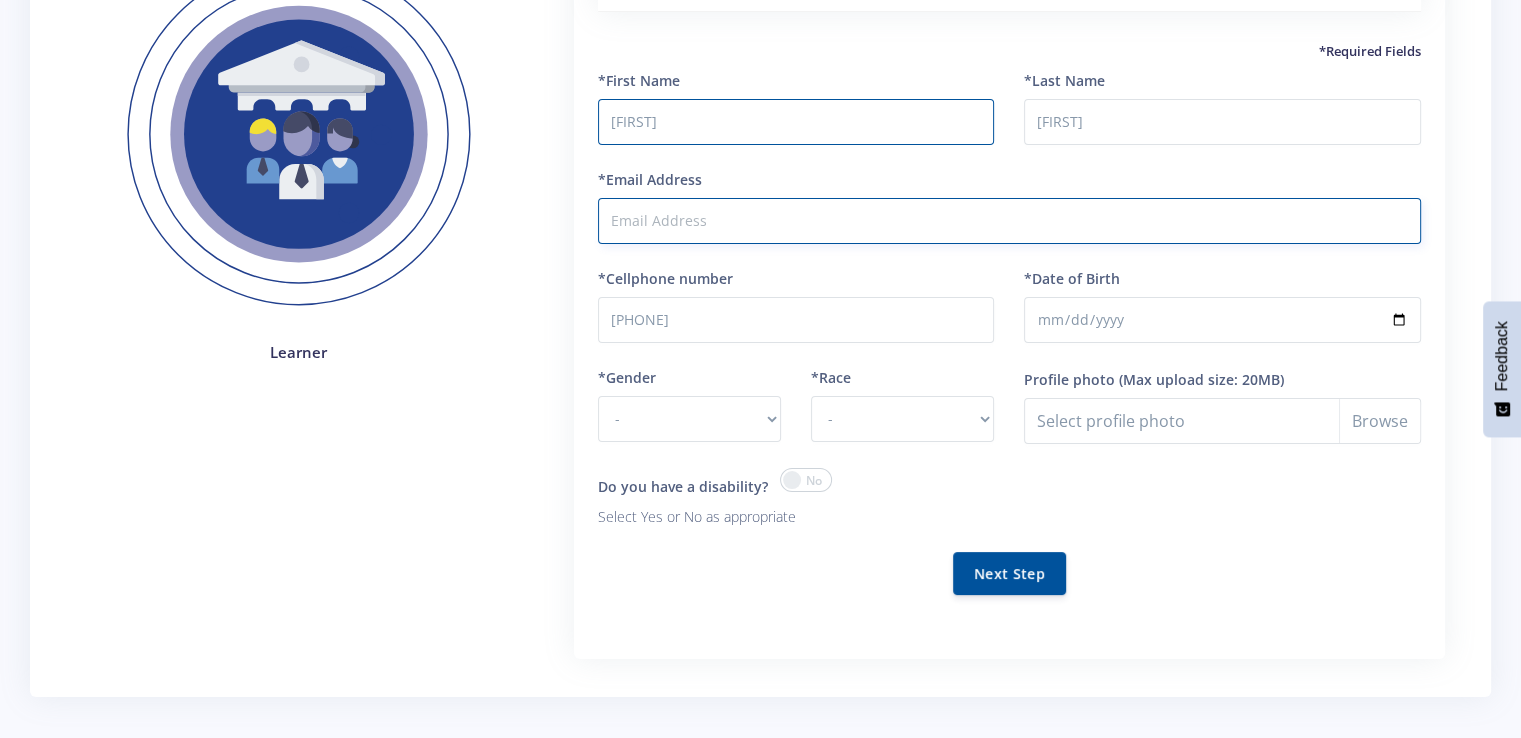 click on "*Email Address" at bounding box center (1009, 221) 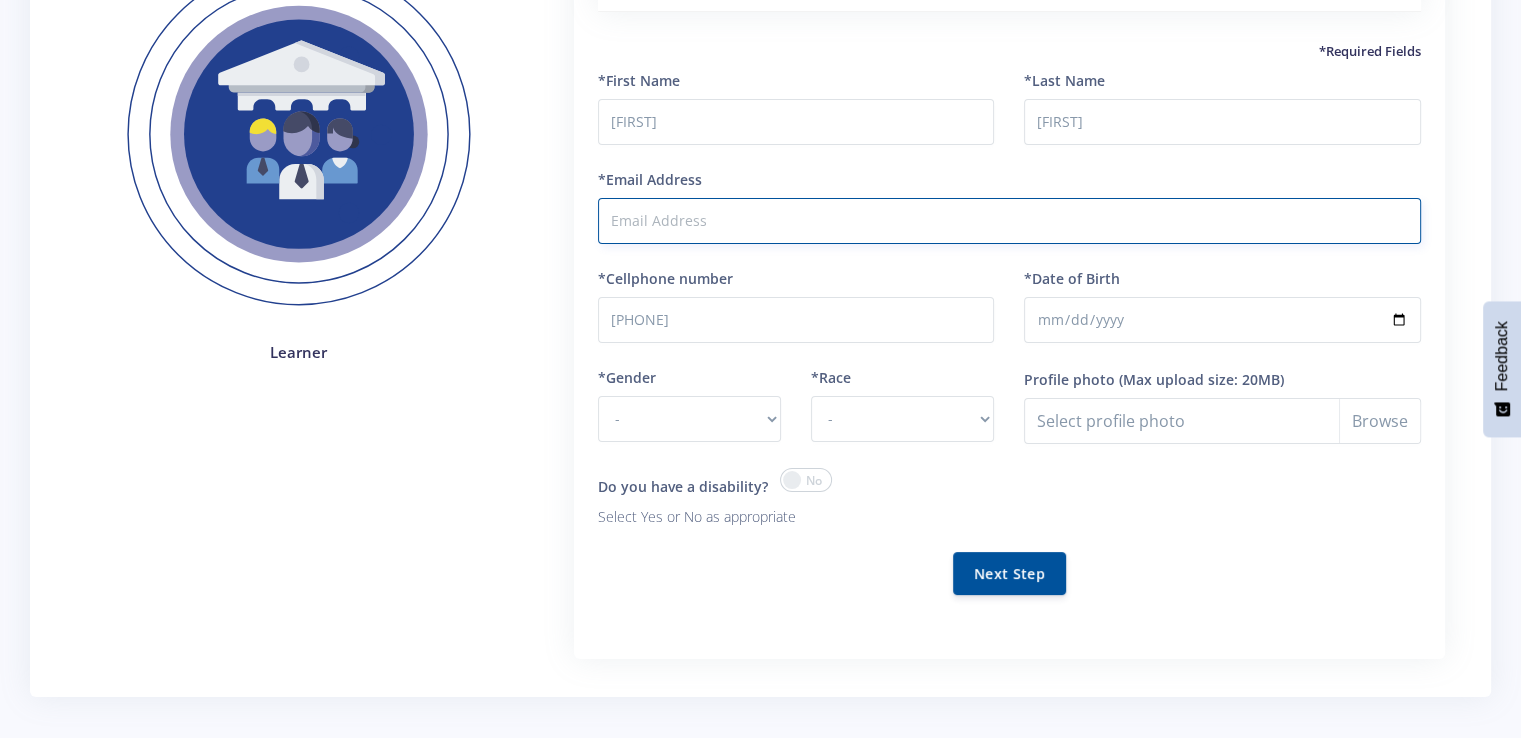 type on "nieksiepieksie@gmail.com" 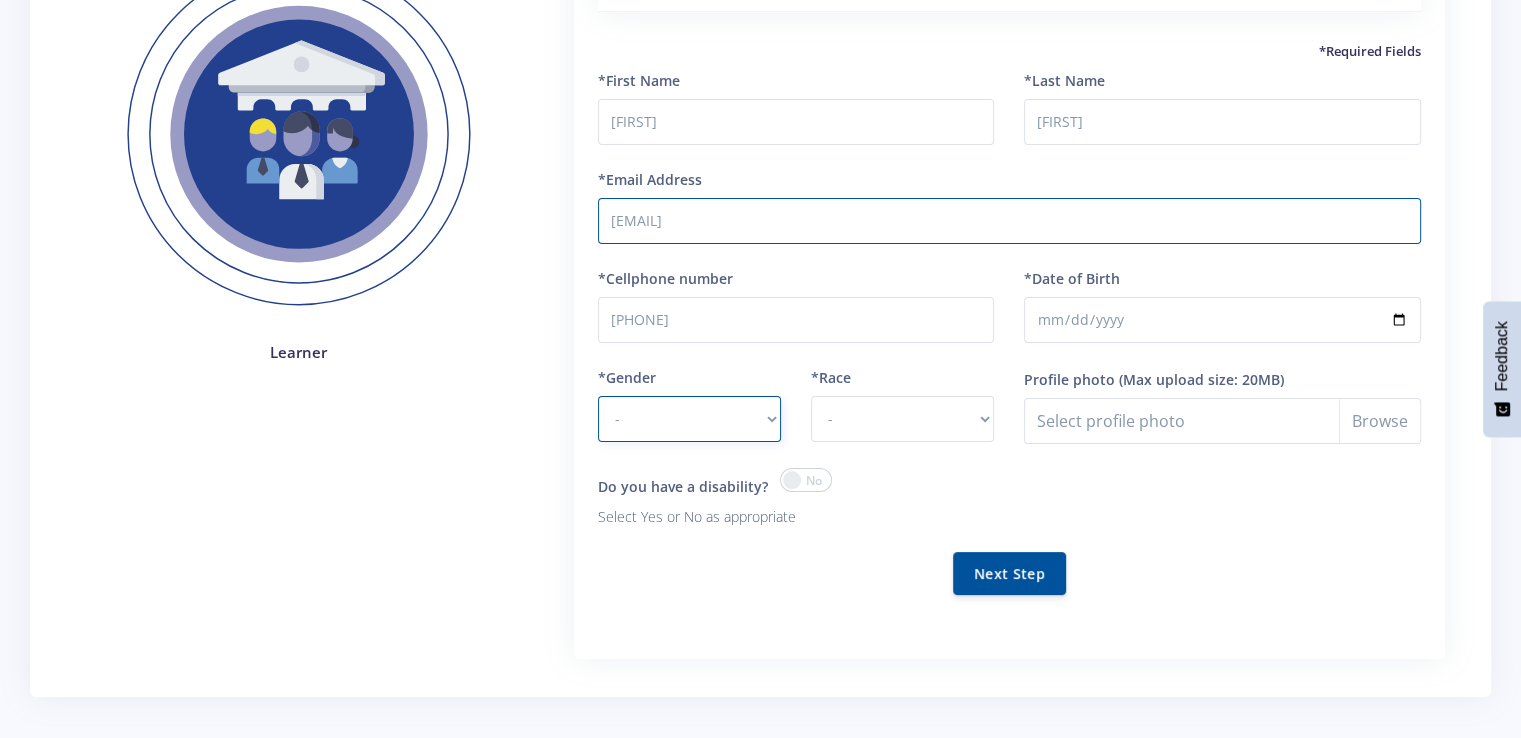click on "-
Male
Female" at bounding box center [689, 419] 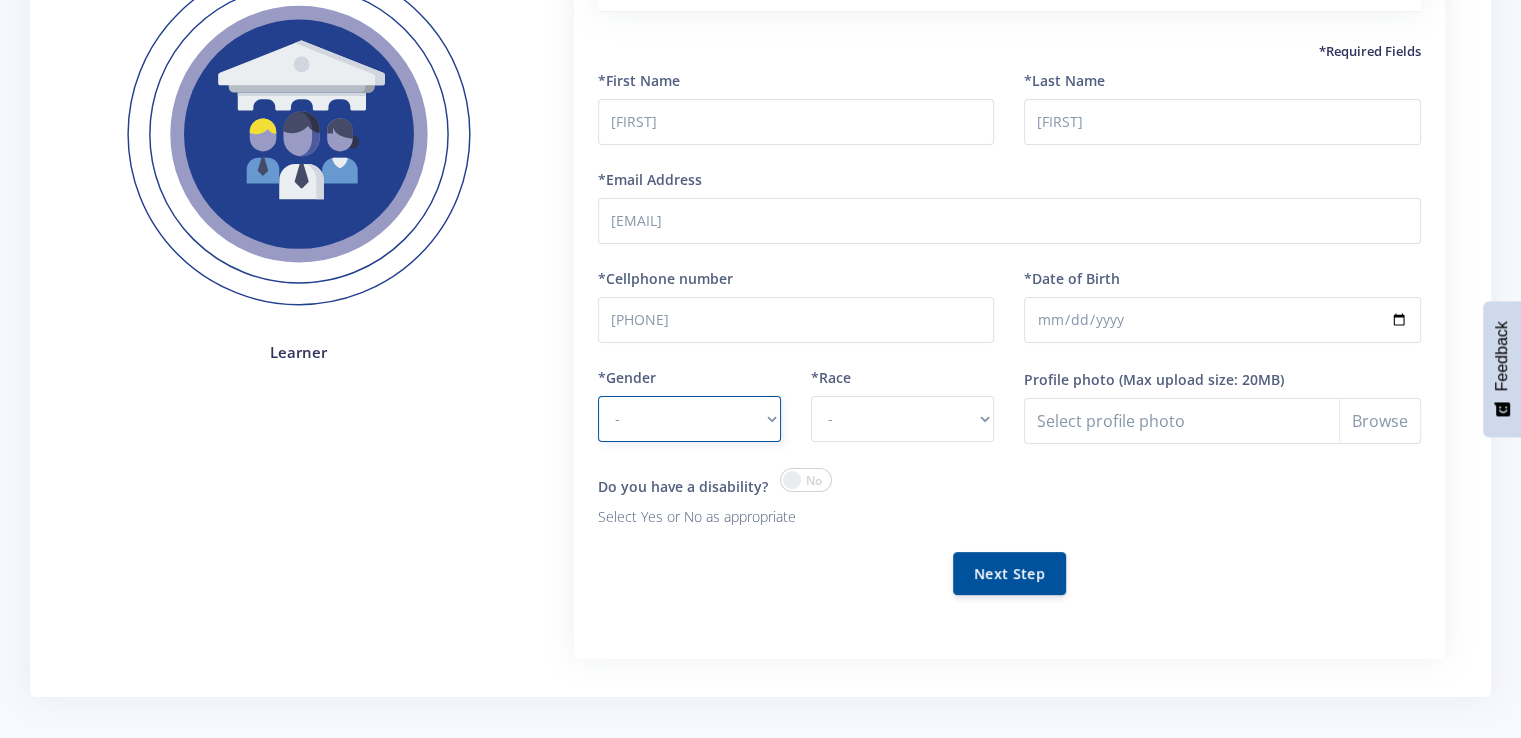 select on "F" 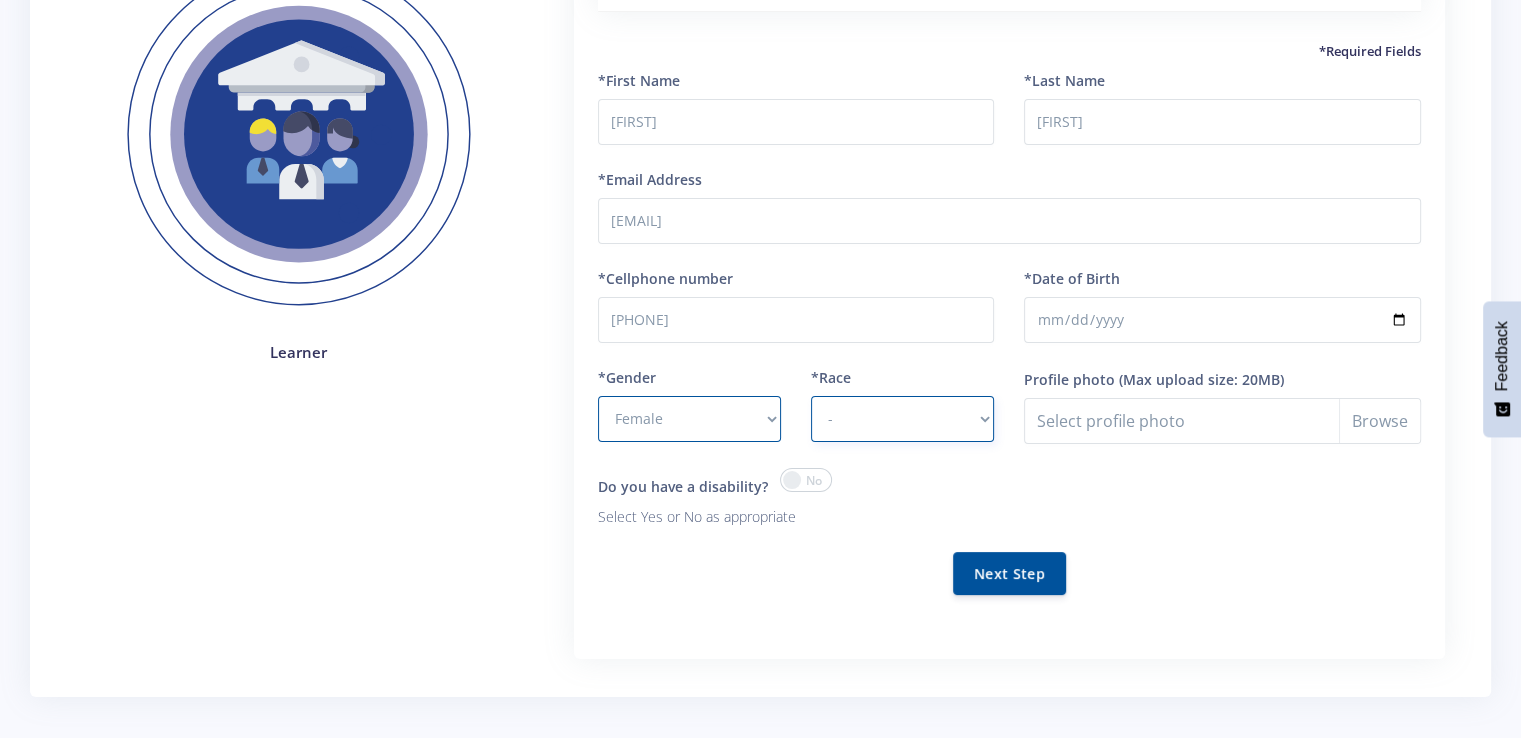 click on "-
African
Asian
Coloured
Indian
White
Other" at bounding box center (902, 419) 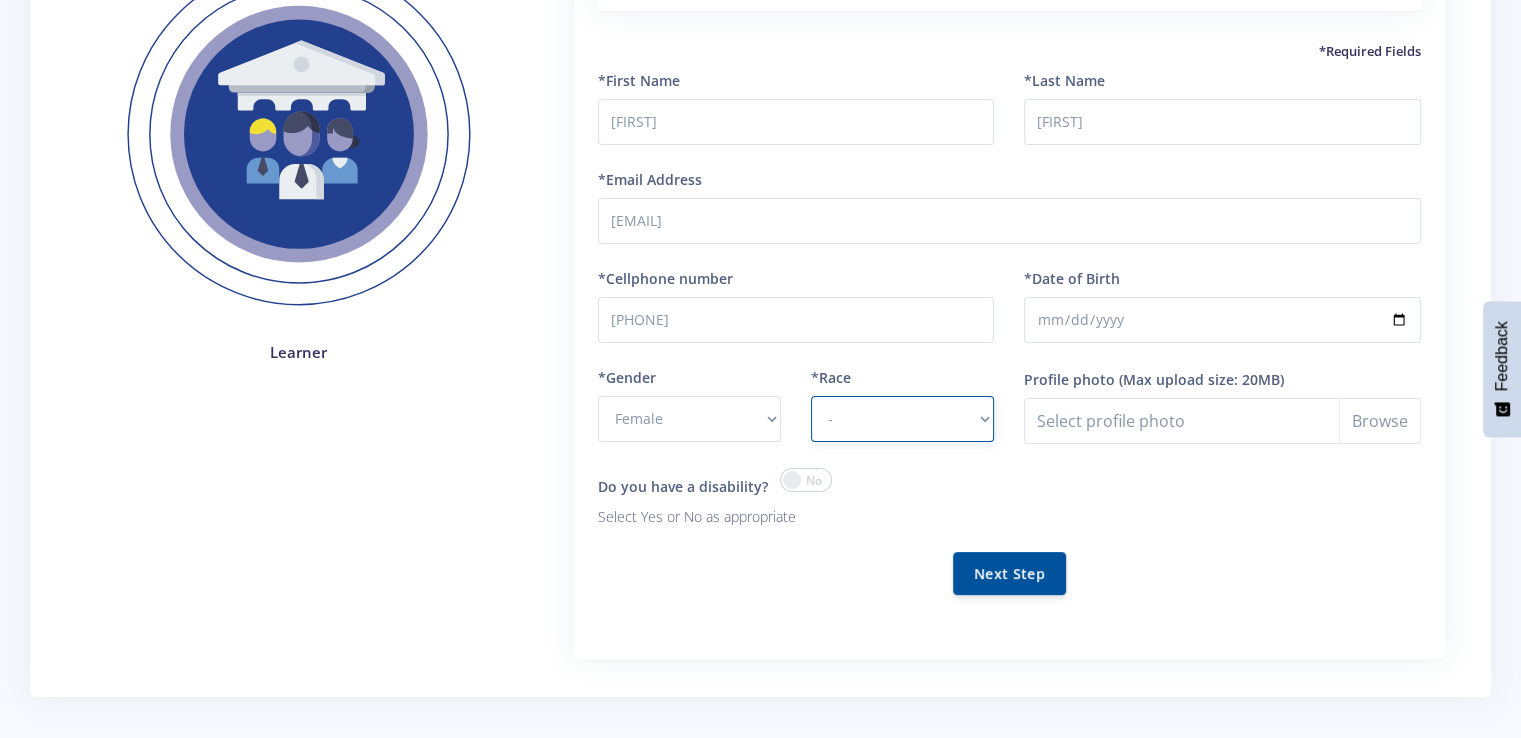 select on "White" 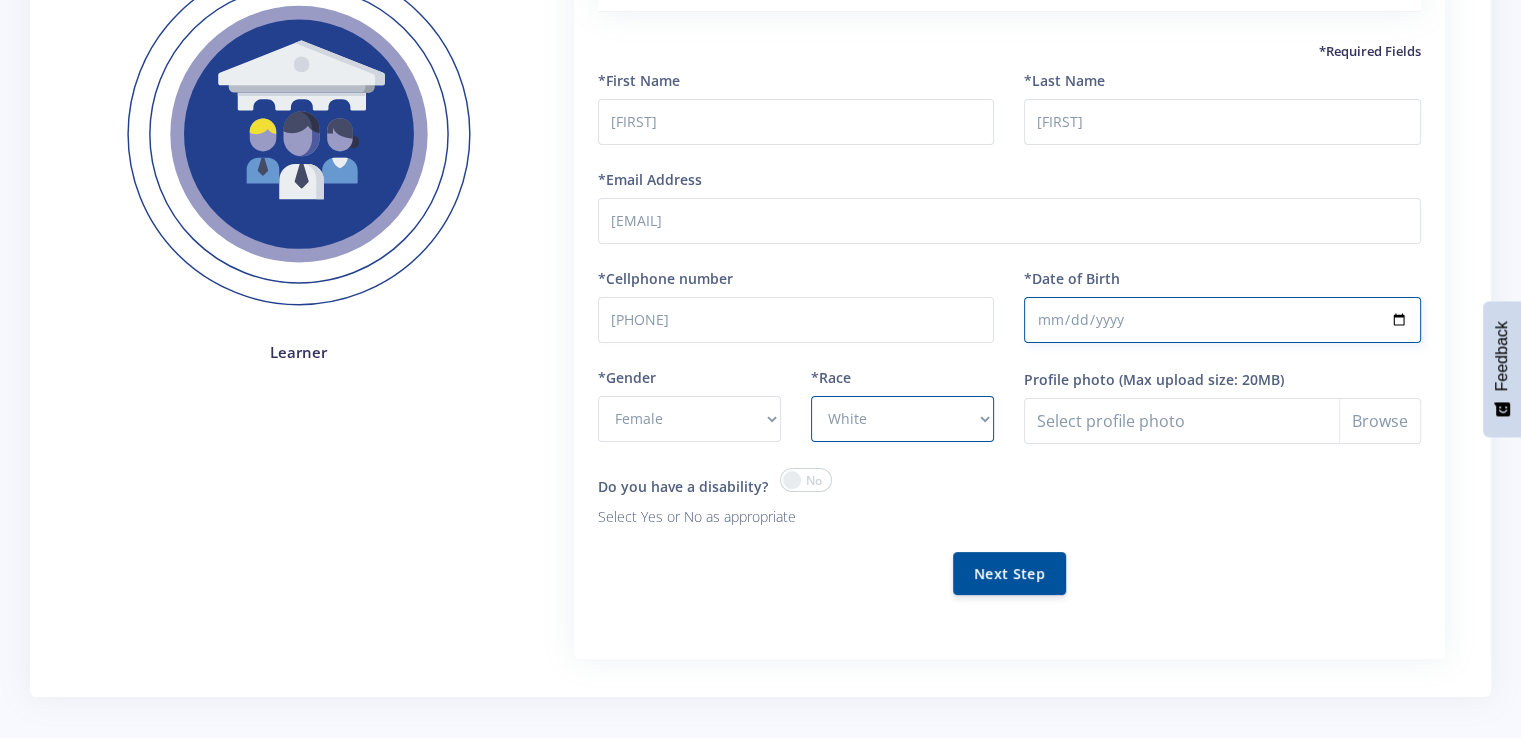 click on "*Date of Birth" at bounding box center [1222, 320] 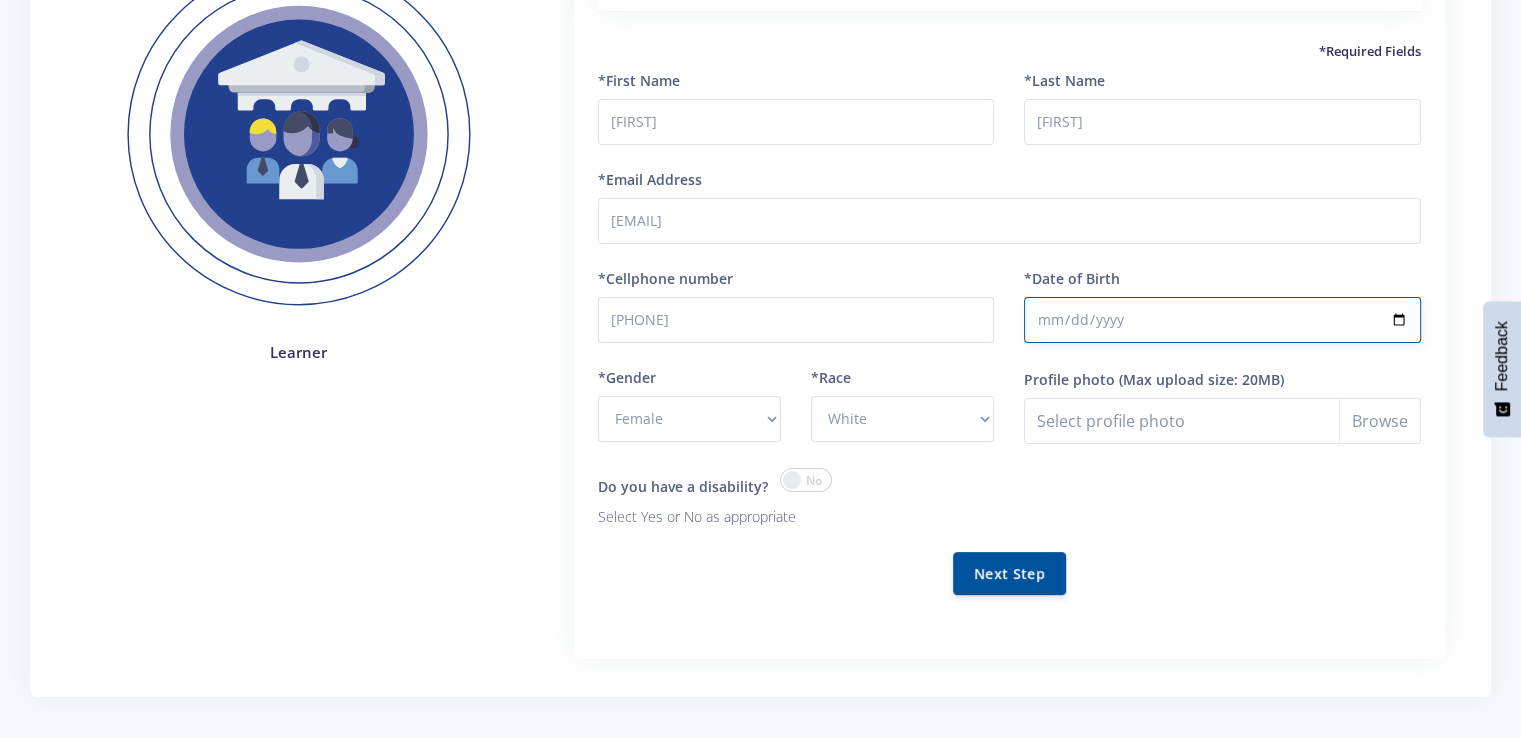 click on "*Date of Birth" at bounding box center [1222, 320] 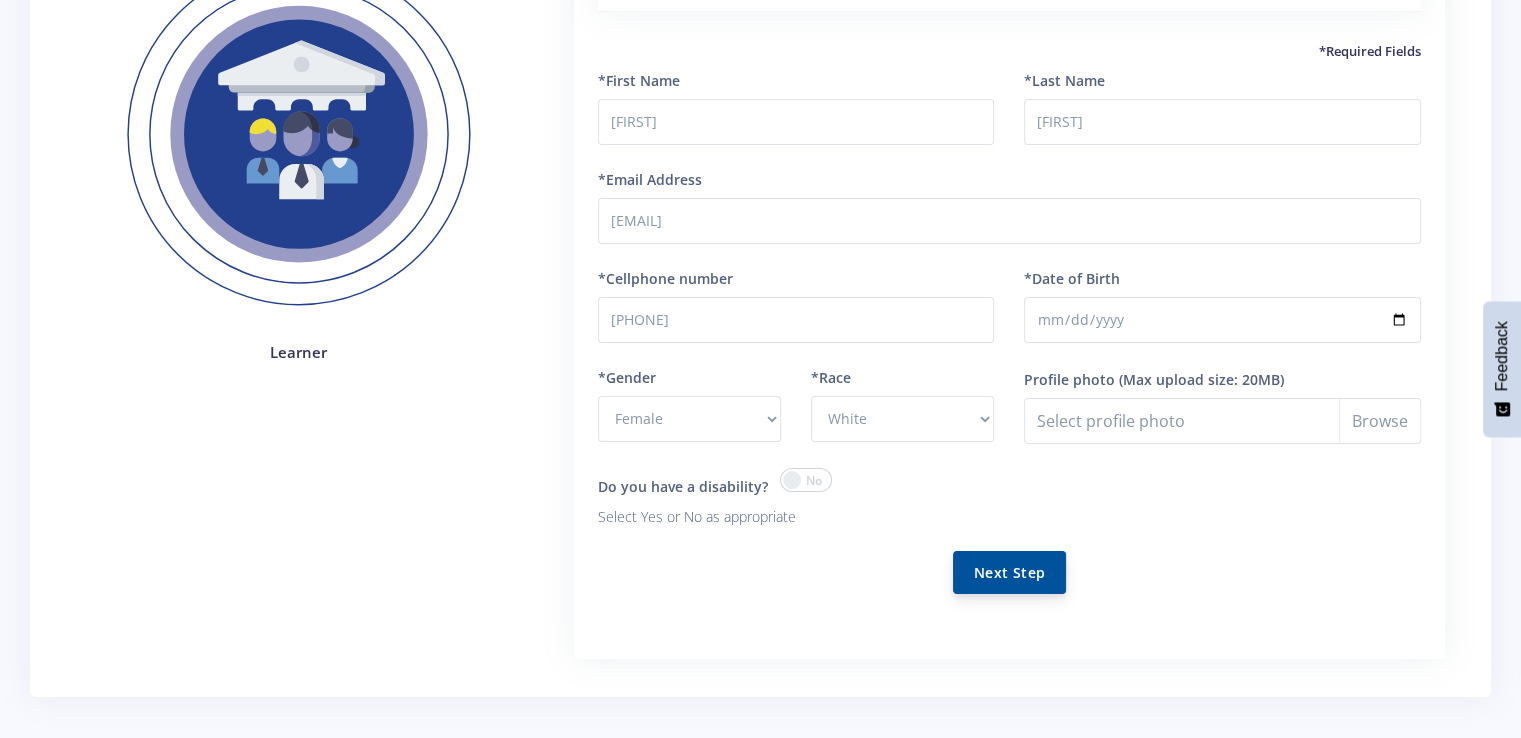 click on "Next
Step" at bounding box center (1009, 572) 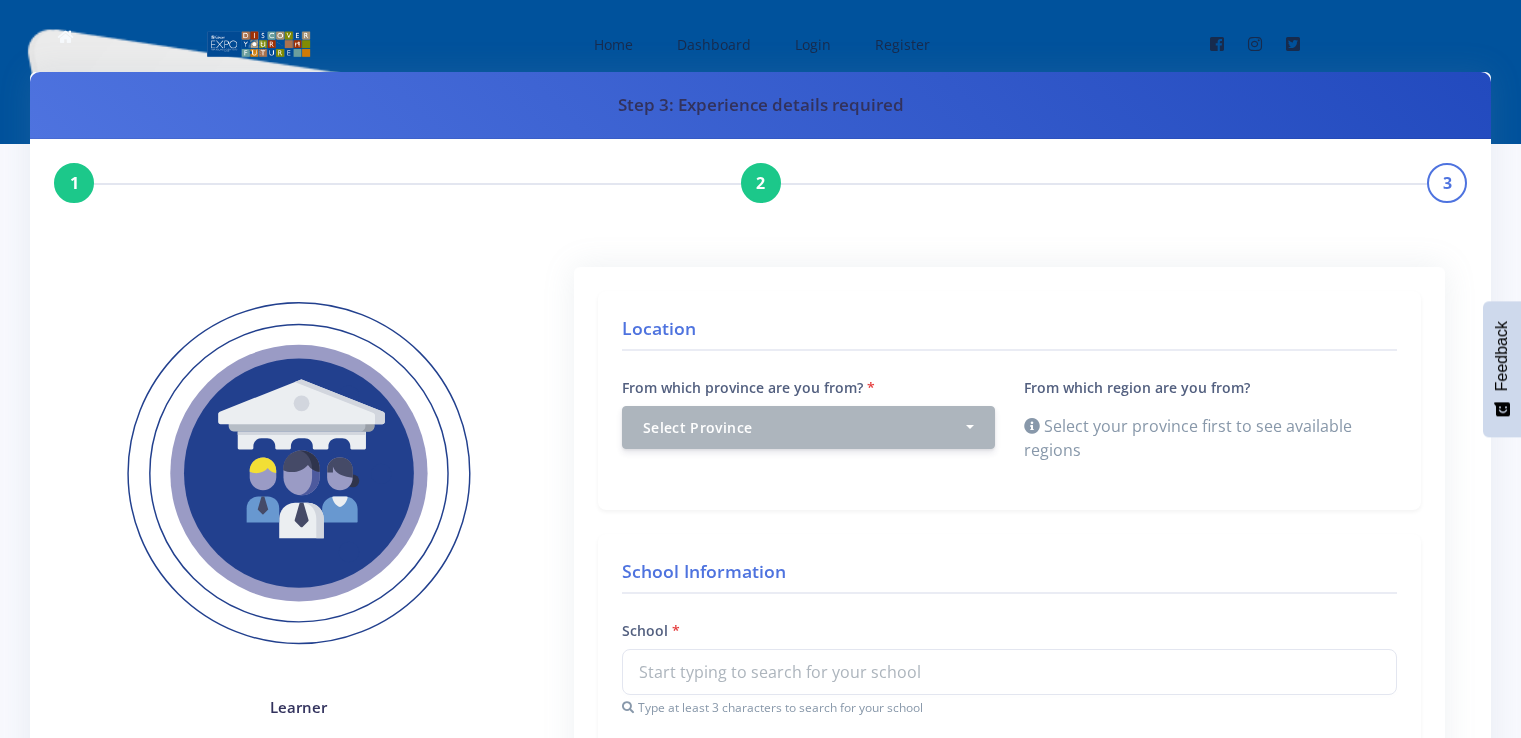 scroll, scrollTop: 0, scrollLeft: 0, axis: both 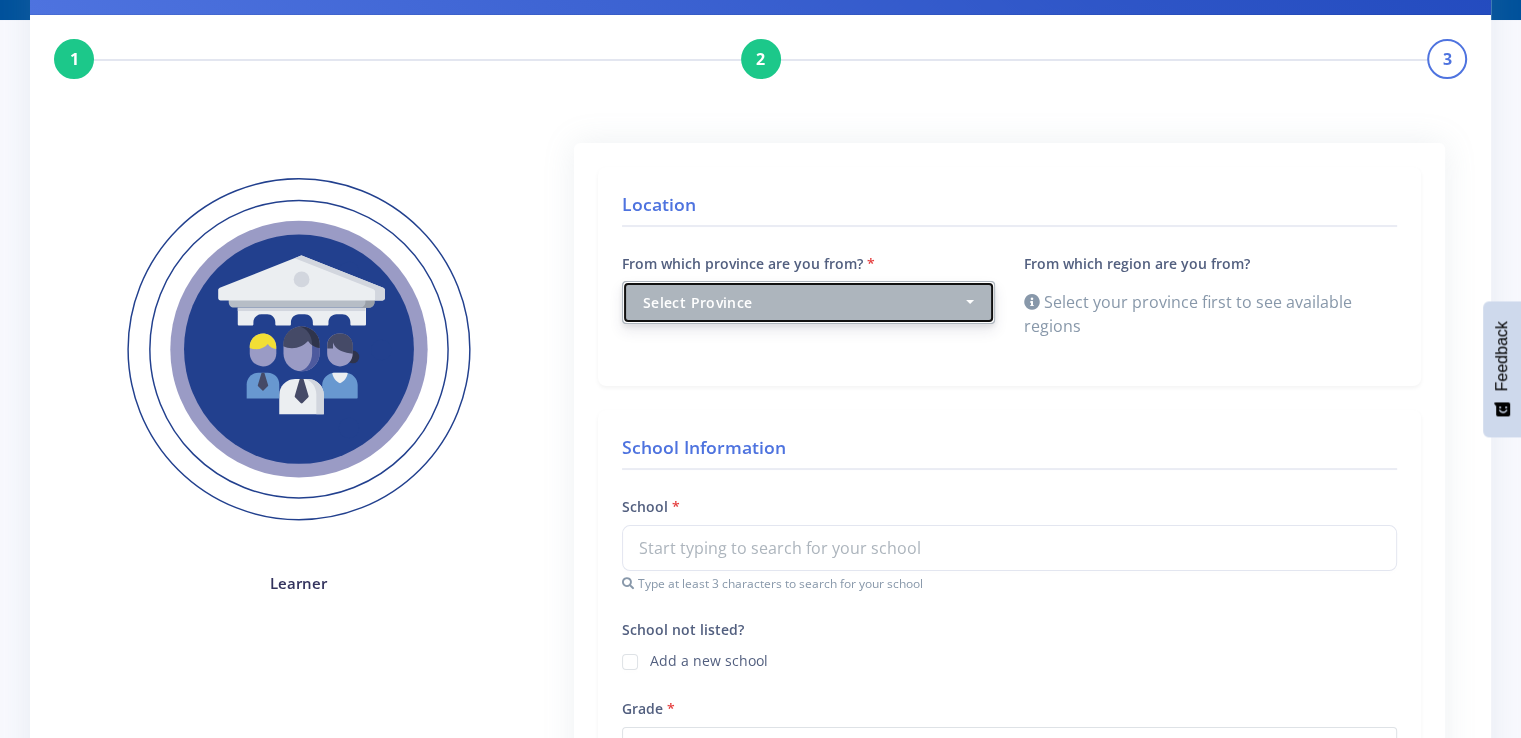 click on "Select Province" at bounding box center [802, 302] 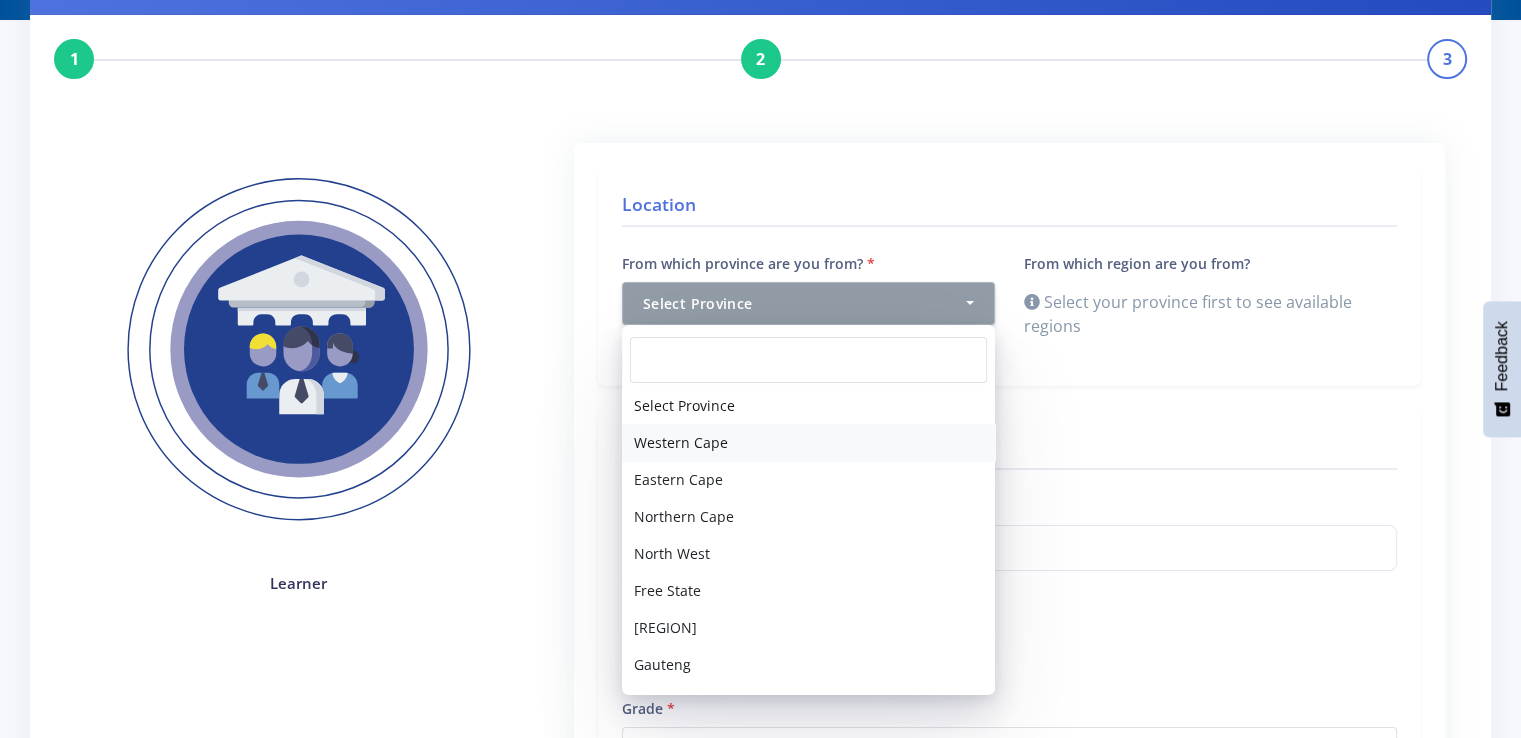 click on "Western Cape" at bounding box center (808, 442) 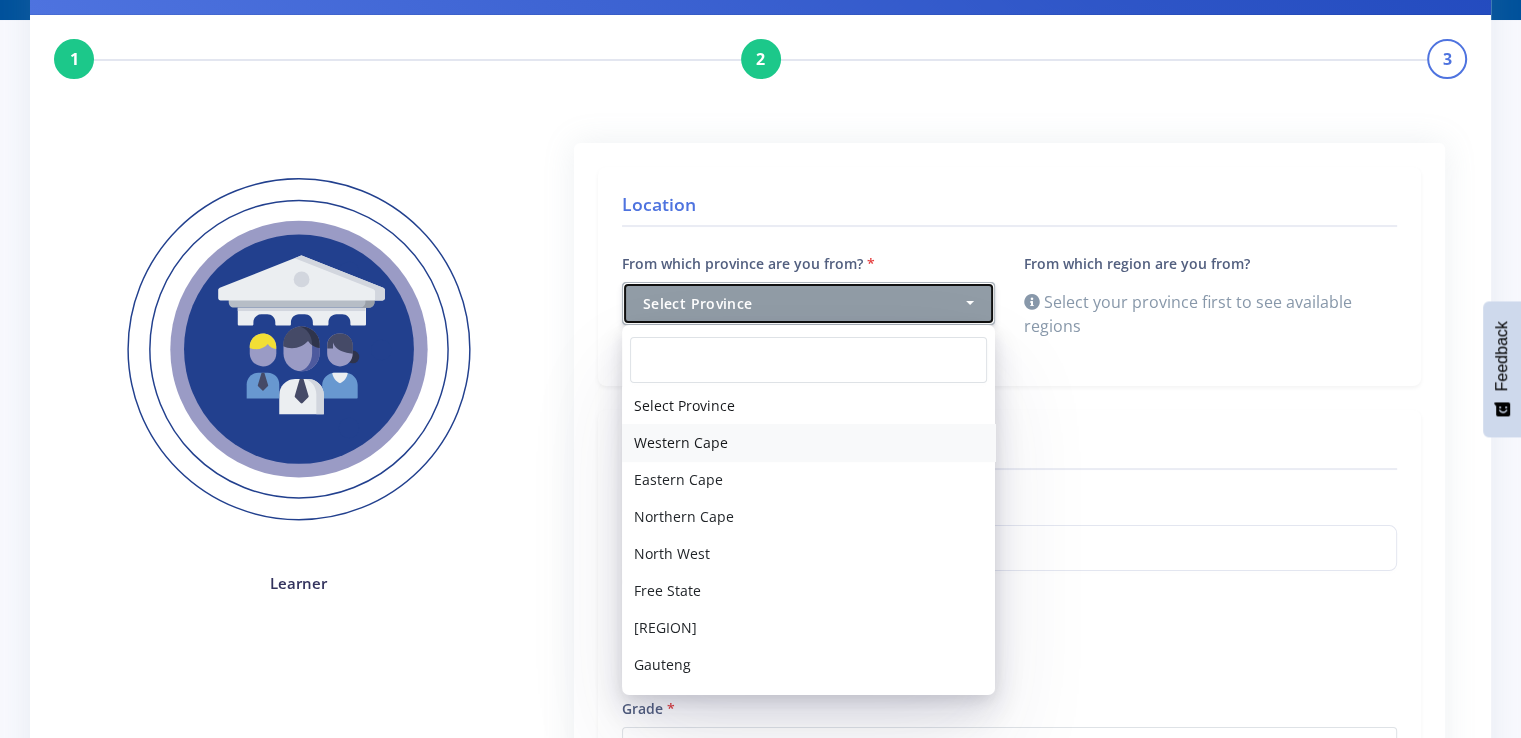 select on "1" 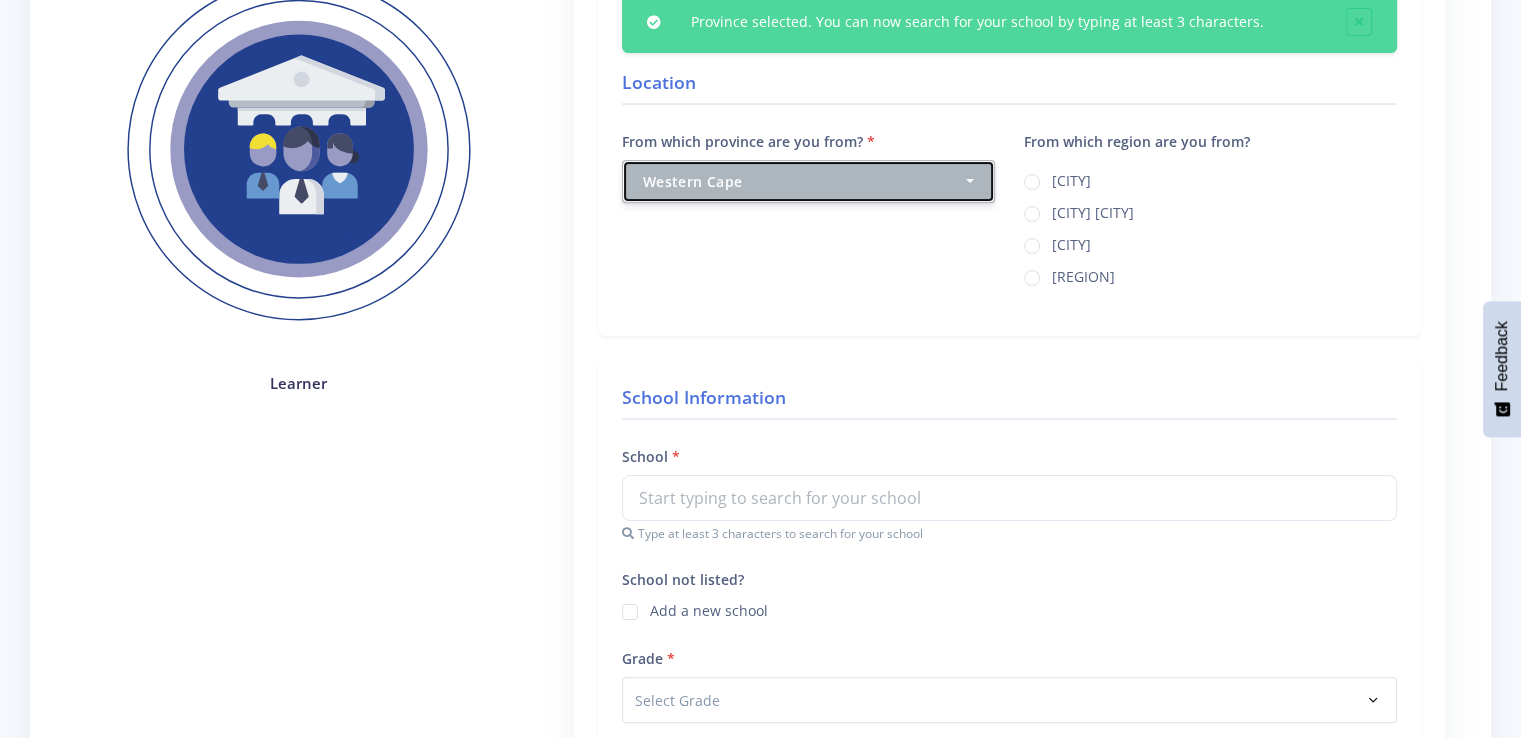 scroll, scrollTop: 337, scrollLeft: 0, axis: vertical 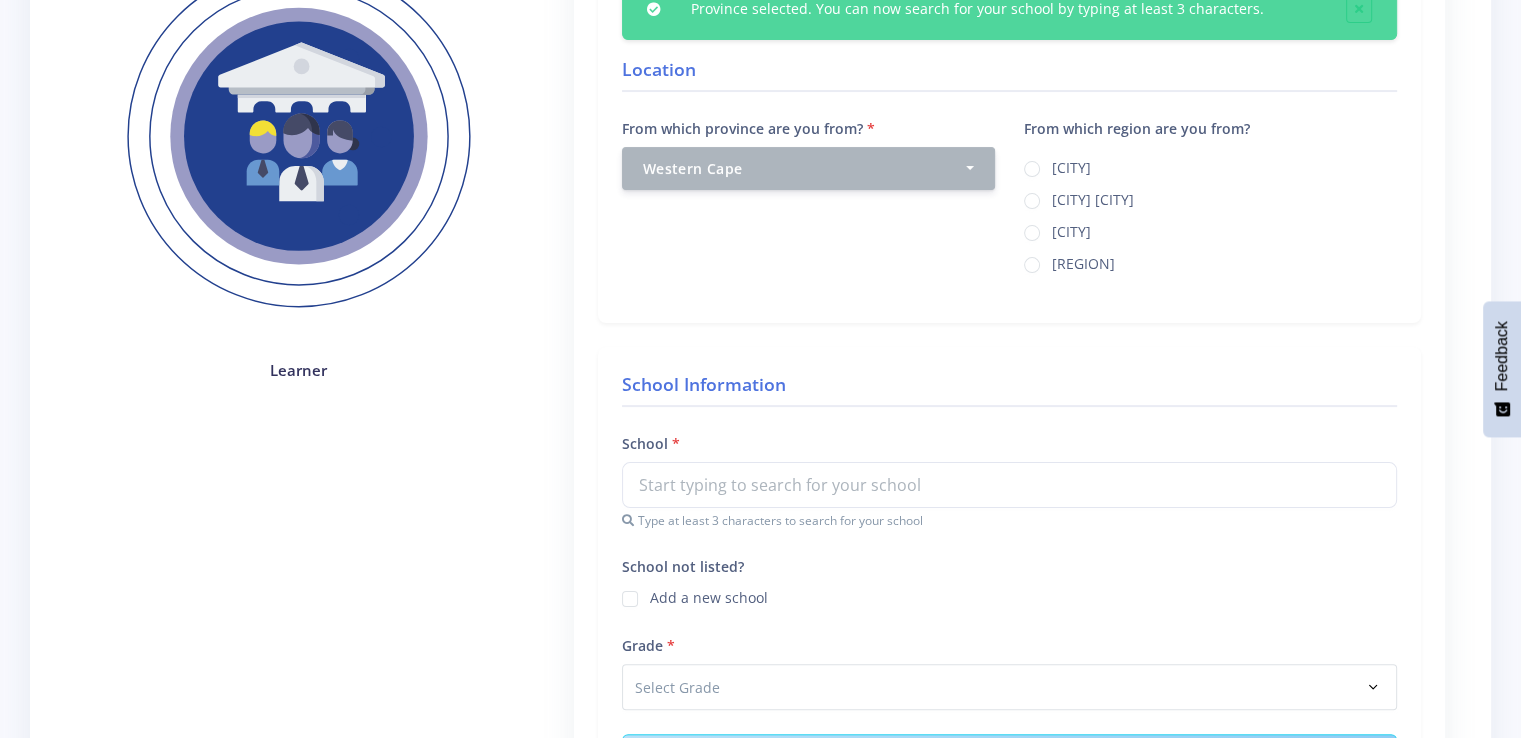 click on "Cape Town" at bounding box center [1071, 165] 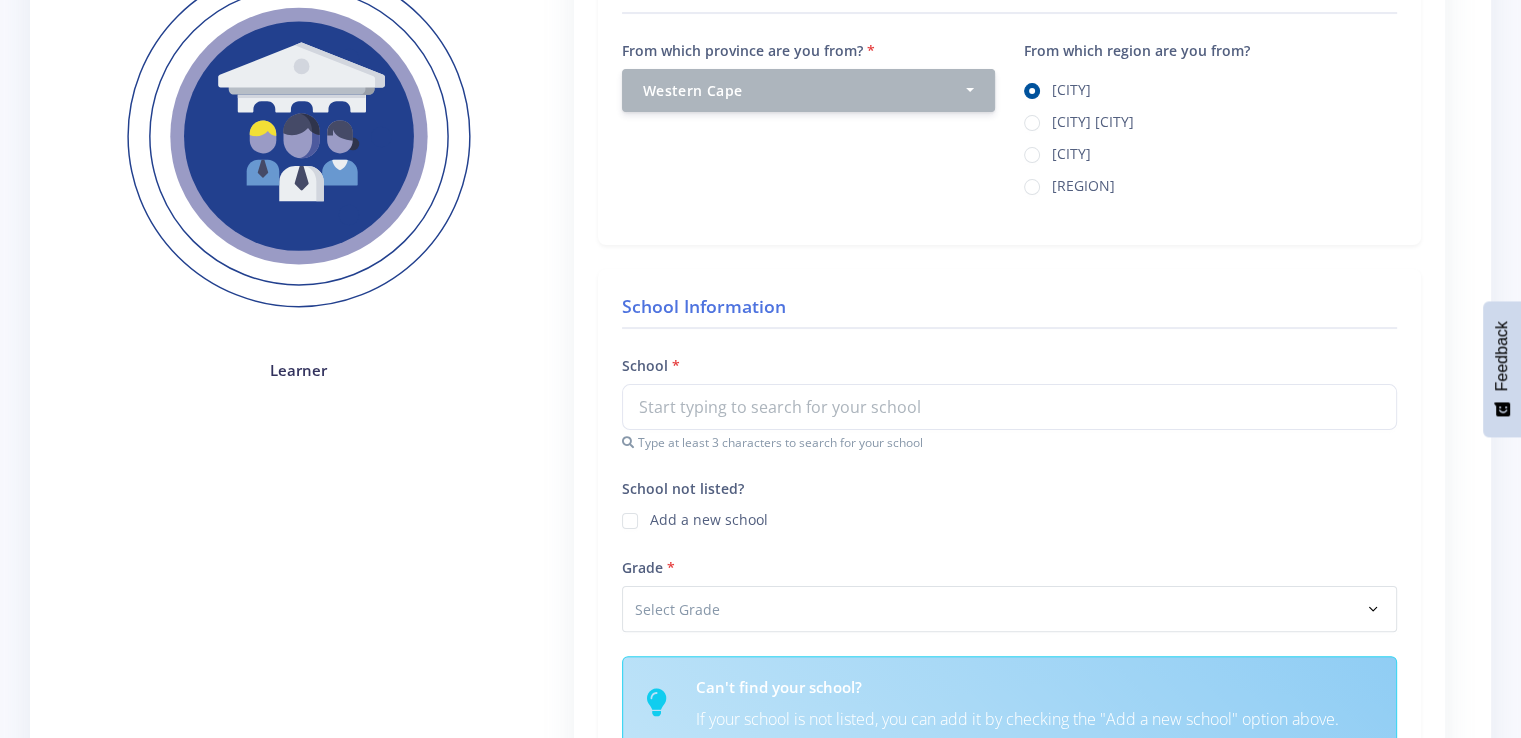 click on "School not listed?
Add a new school" at bounding box center (1009, 503) 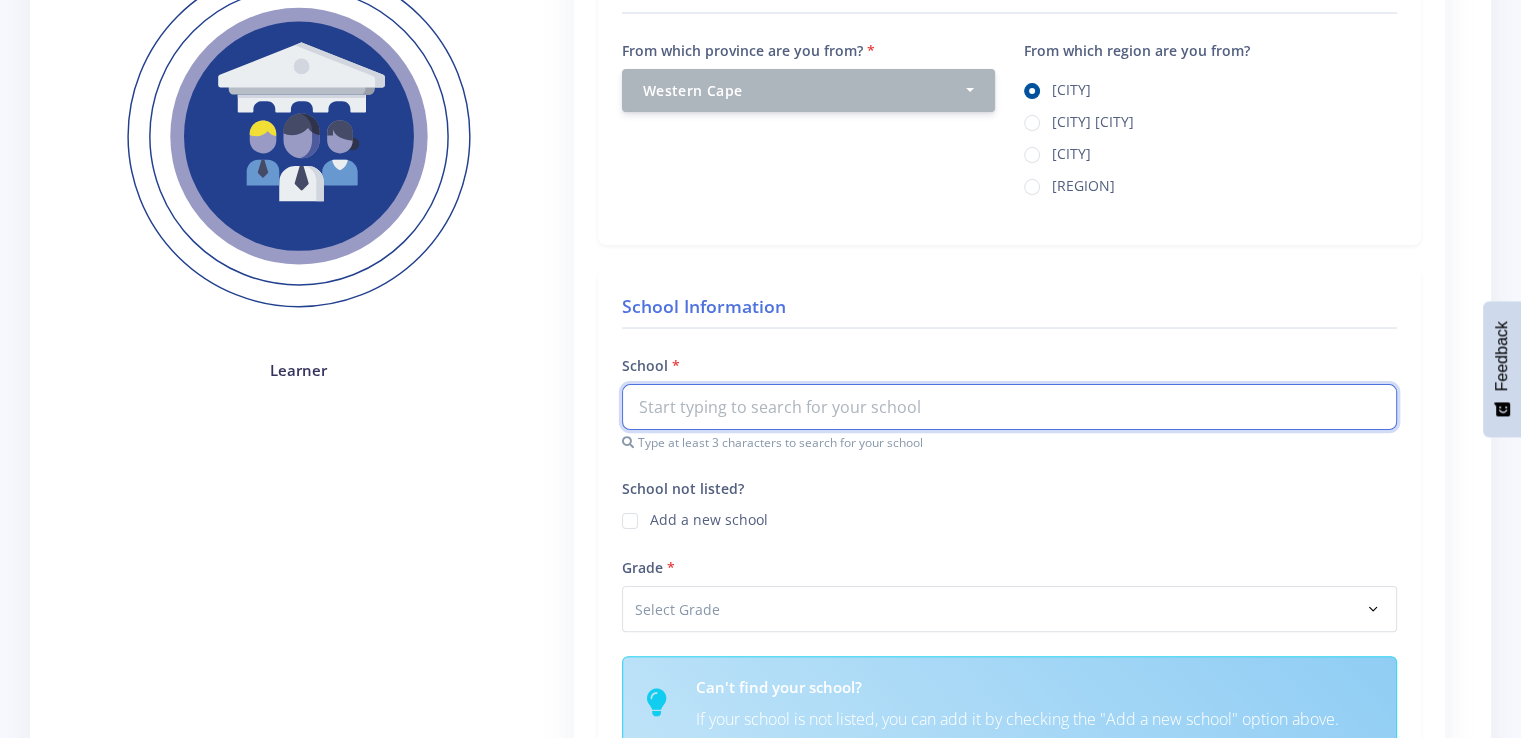 click at bounding box center [1009, 407] 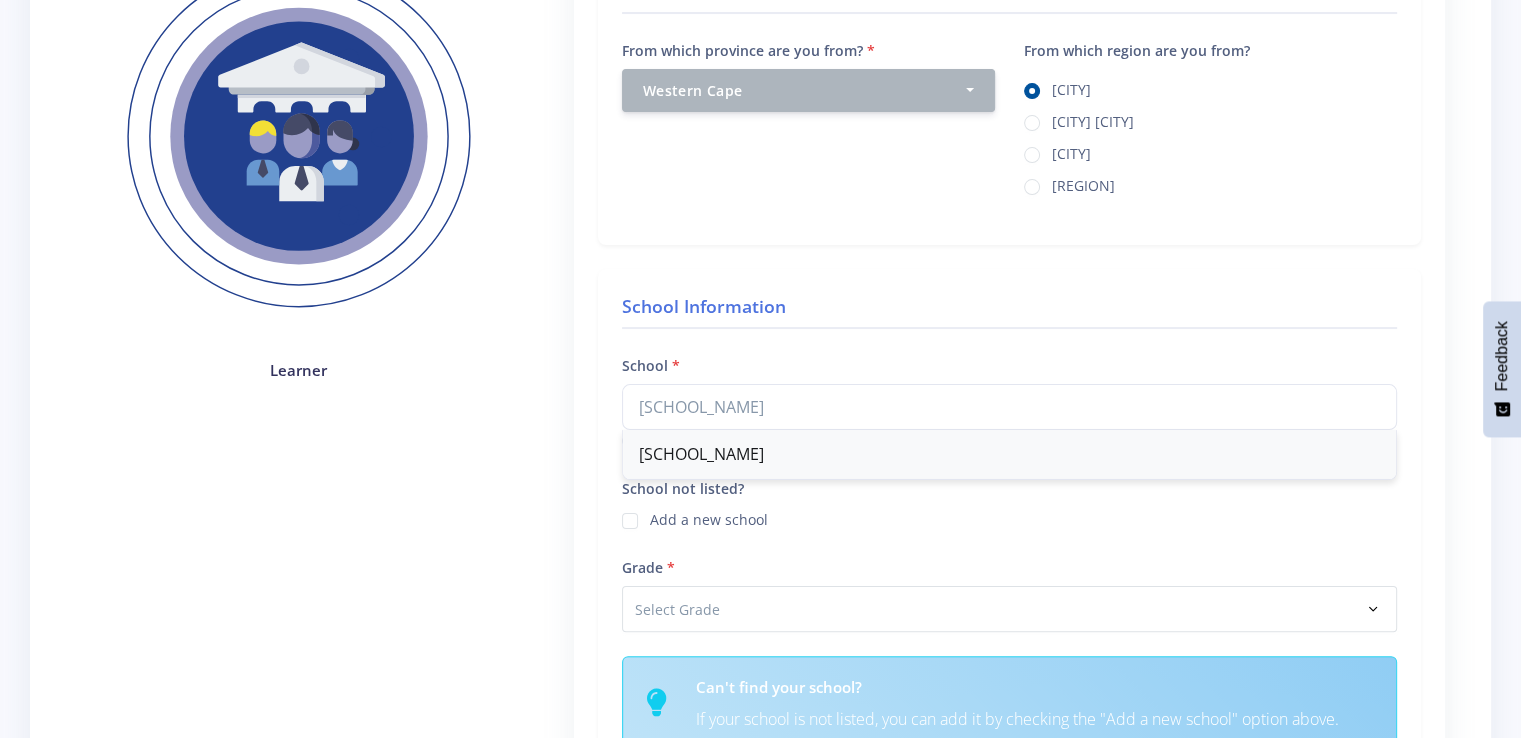 click on "El Shaddai Christian School" at bounding box center (1009, 454) 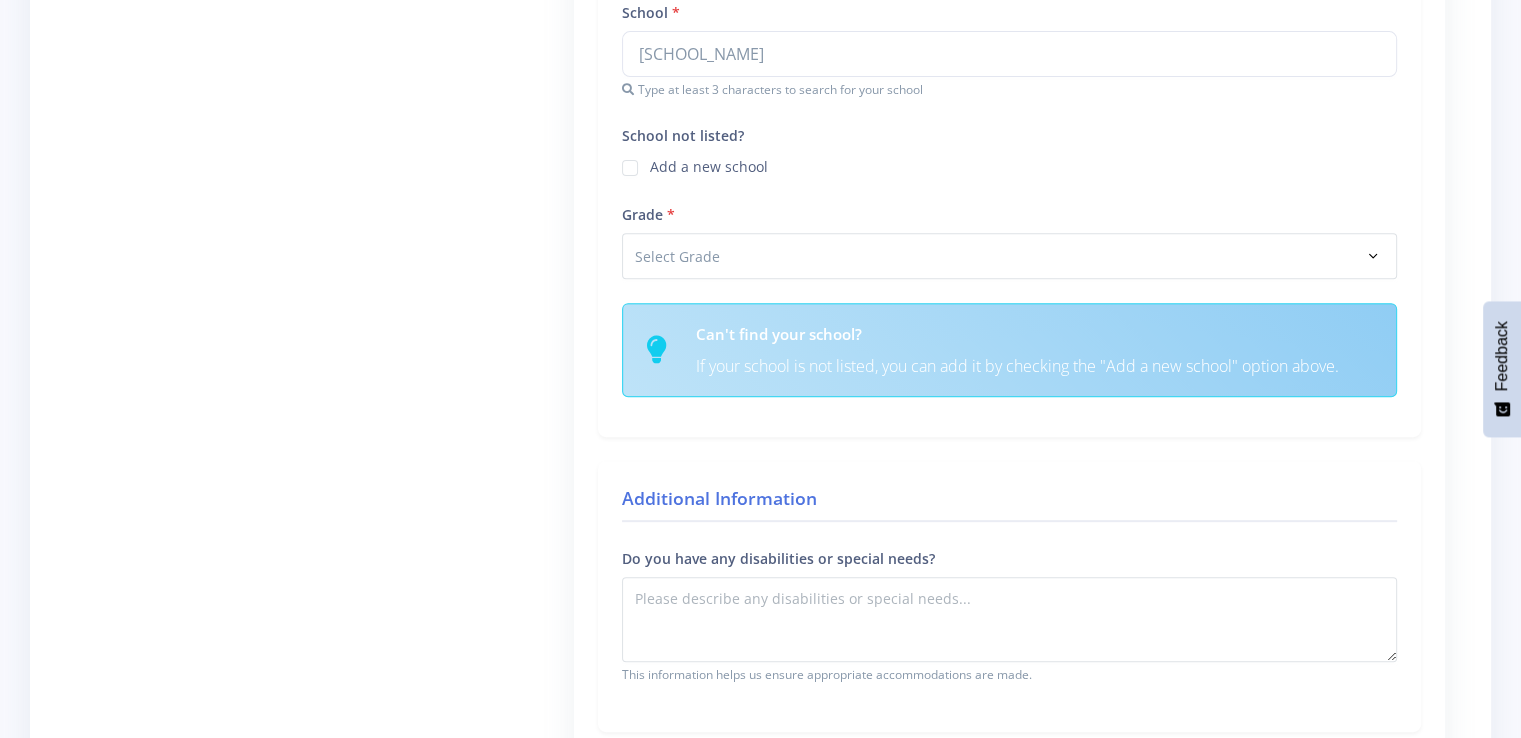 scroll, scrollTop: 788, scrollLeft: 0, axis: vertical 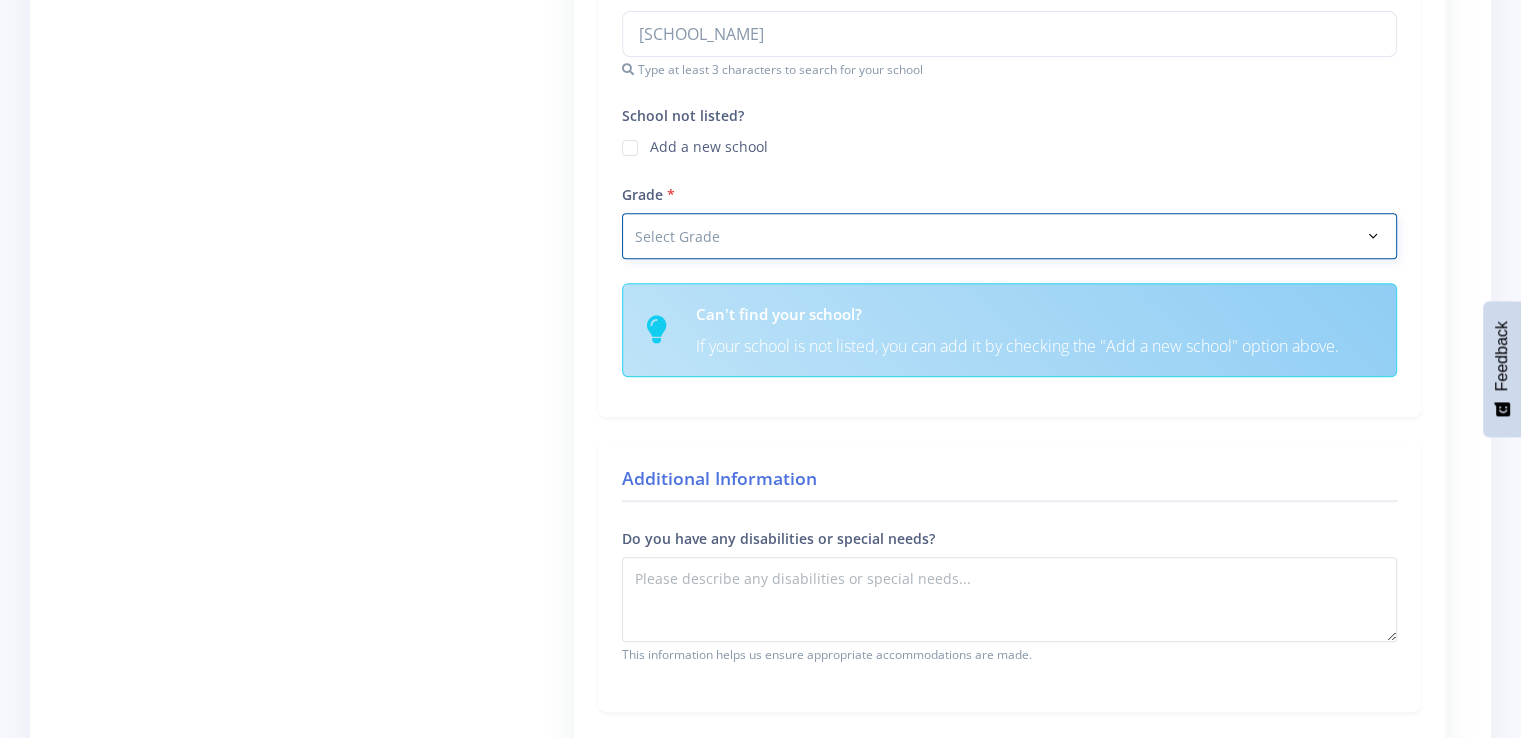 click on "Select Grade
Grade 4
Grade 5
Grade 6
Grade 7" at bounding box center [1009, 236] 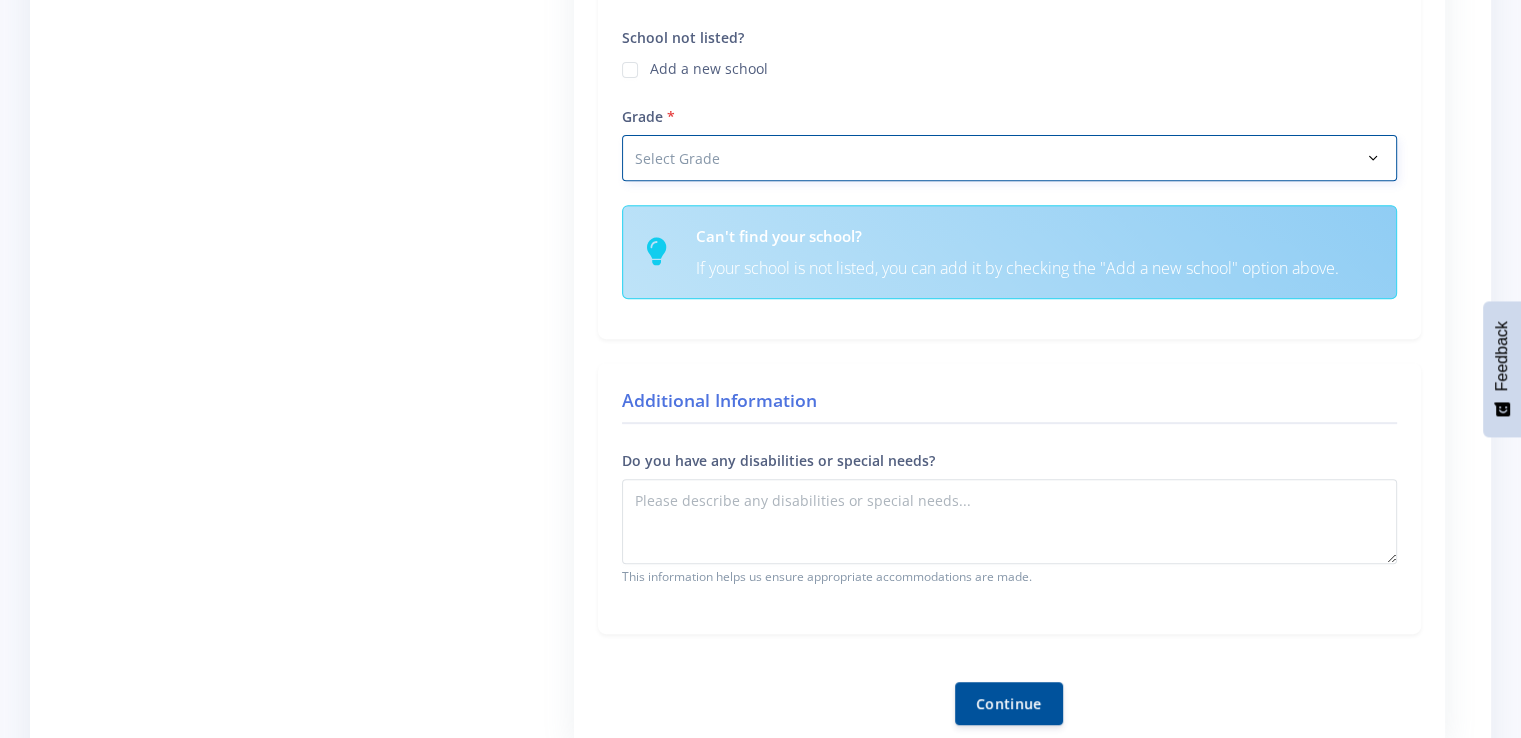 select on "Grade 10" 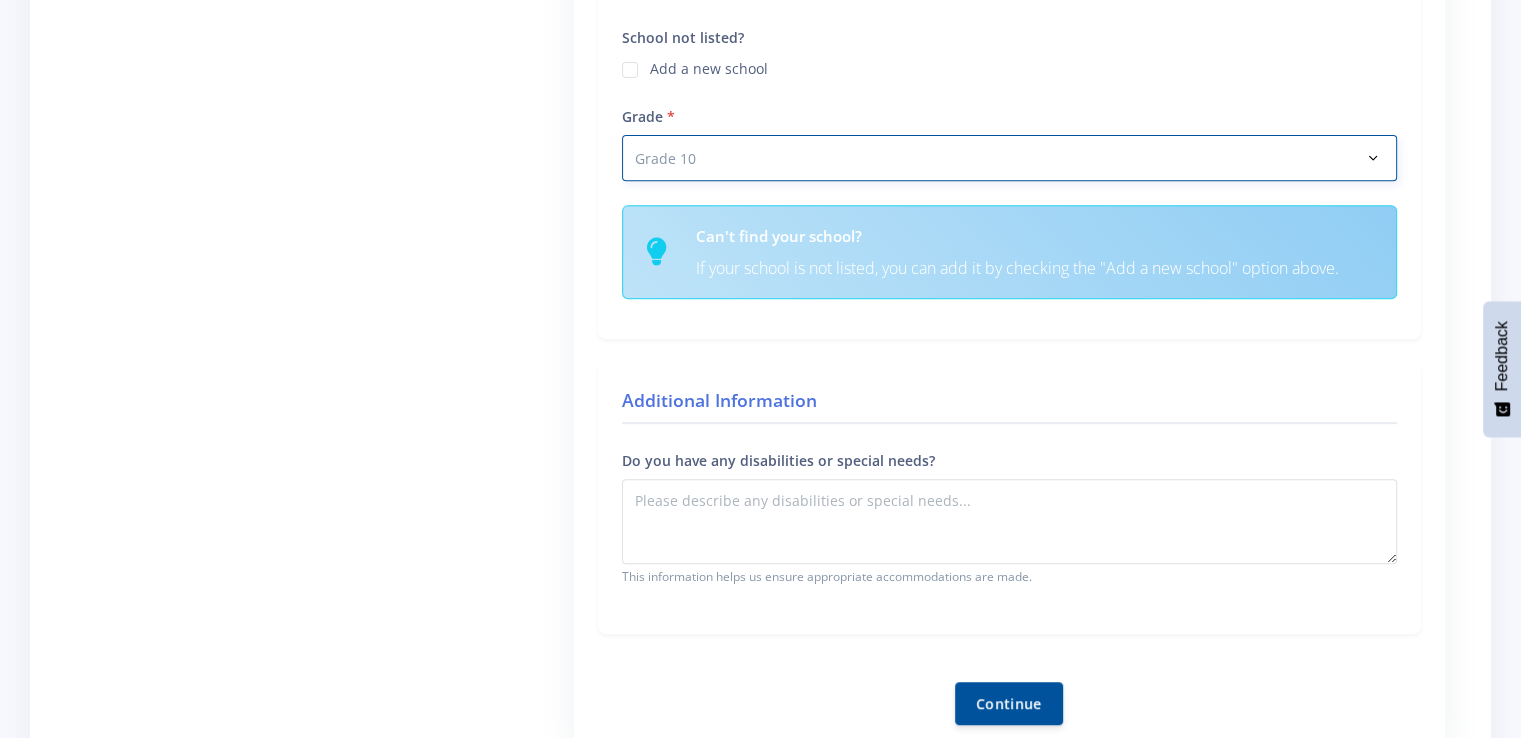click on "Select Grade
Grade 4
Grade 5
Grade 6
Grade 7" at bounding box center [1009, 158] 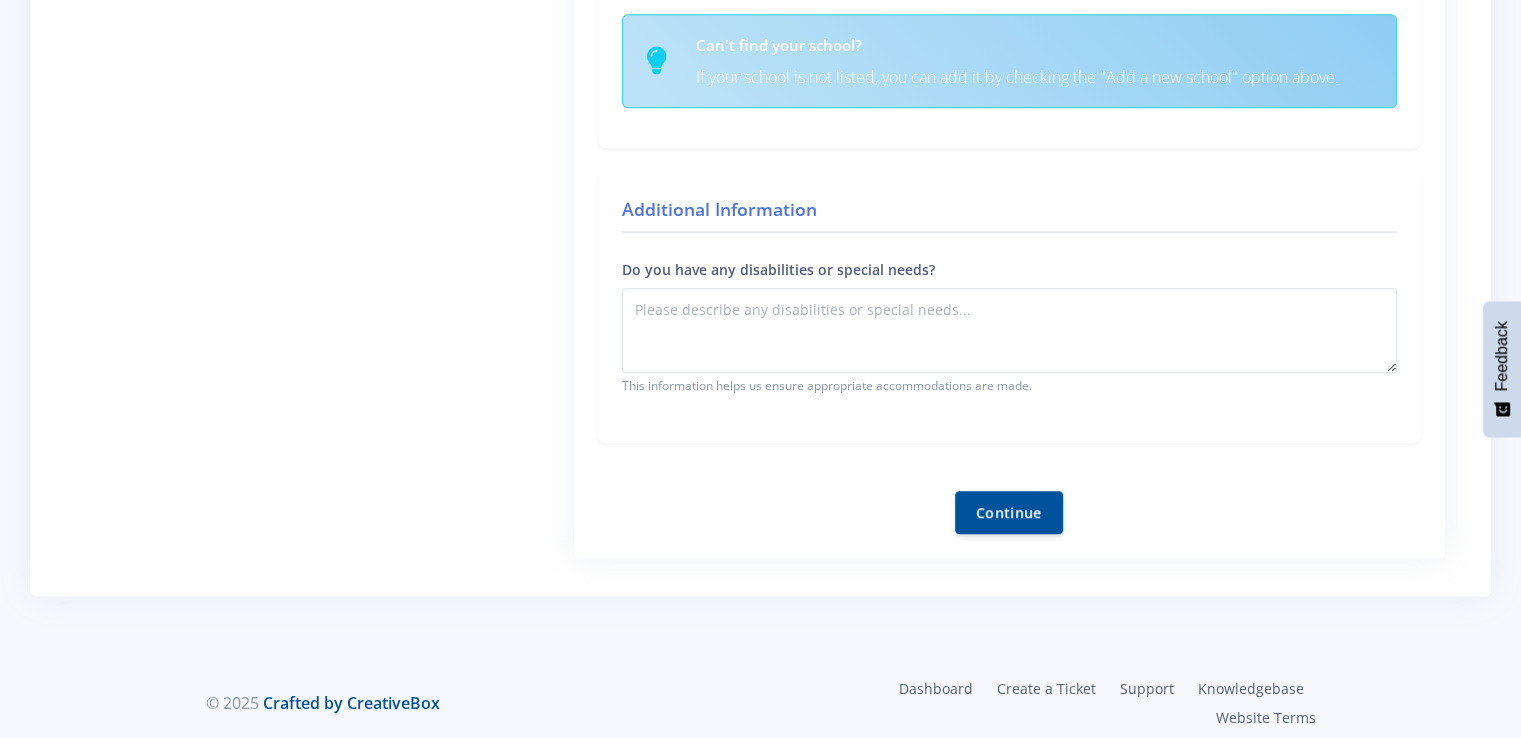 scroll, scrollTop: 988, scrollLeft: 0, axis: vertical 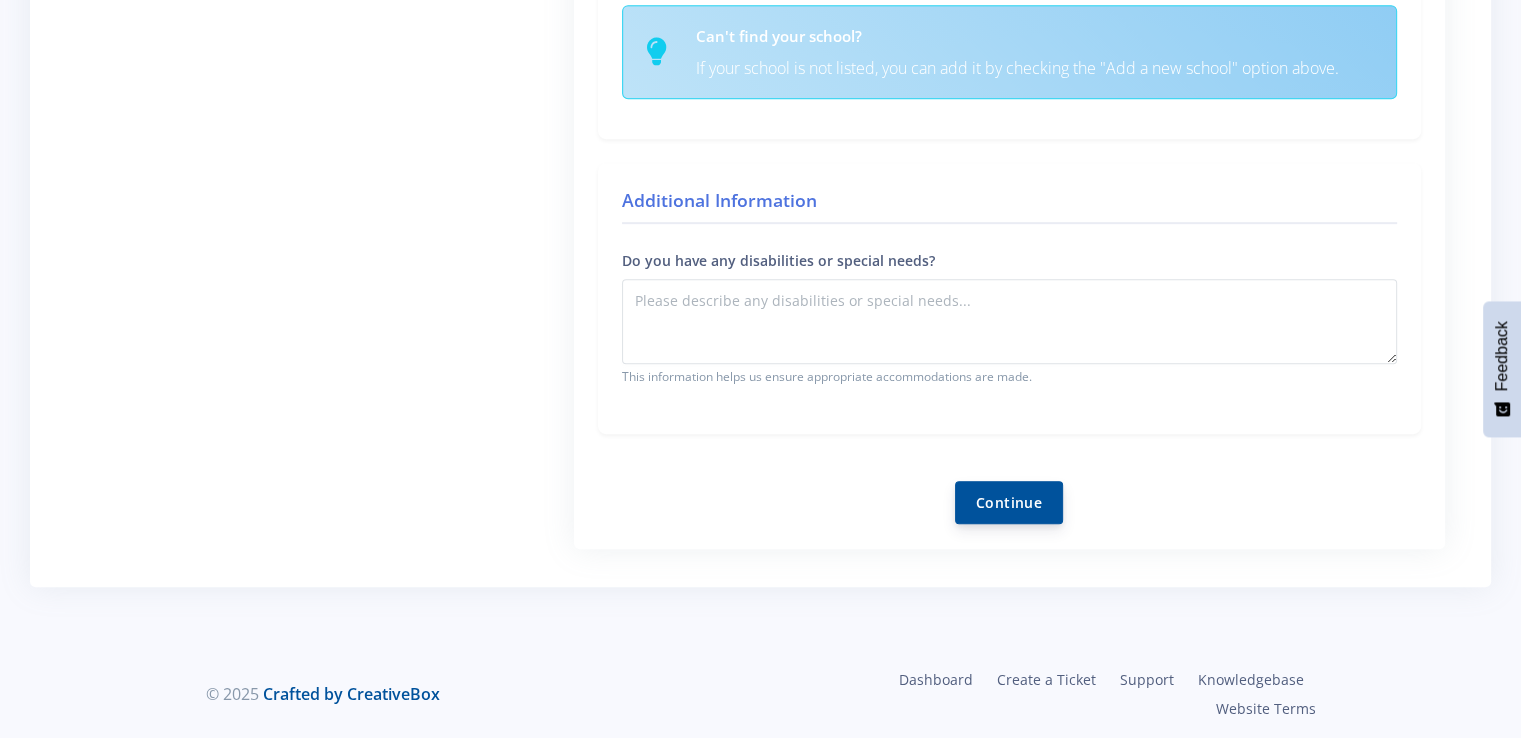 click on "Continue" at bounding box center [1009, 502] 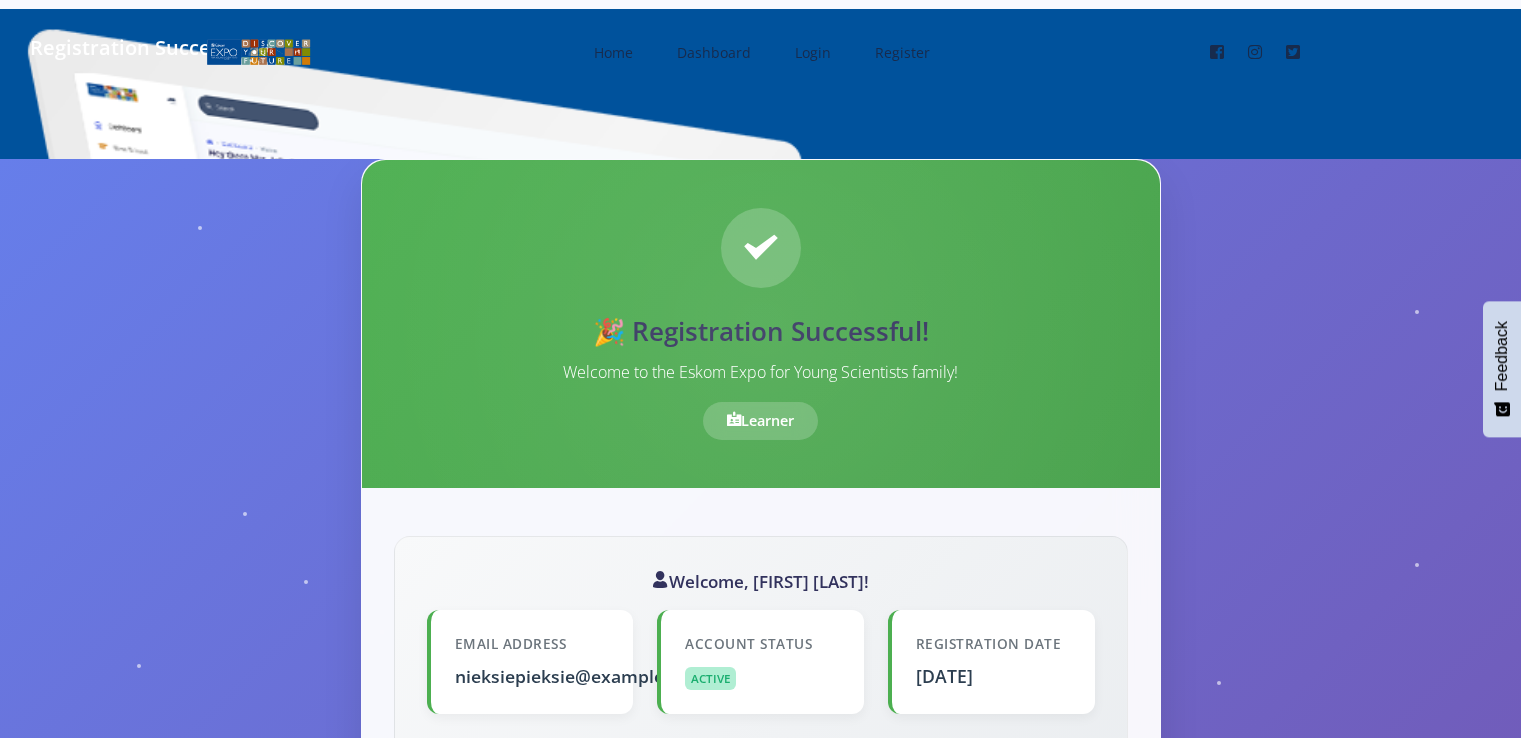 scroll, scrollTop: 0, scrollLeft: 0, axis: both 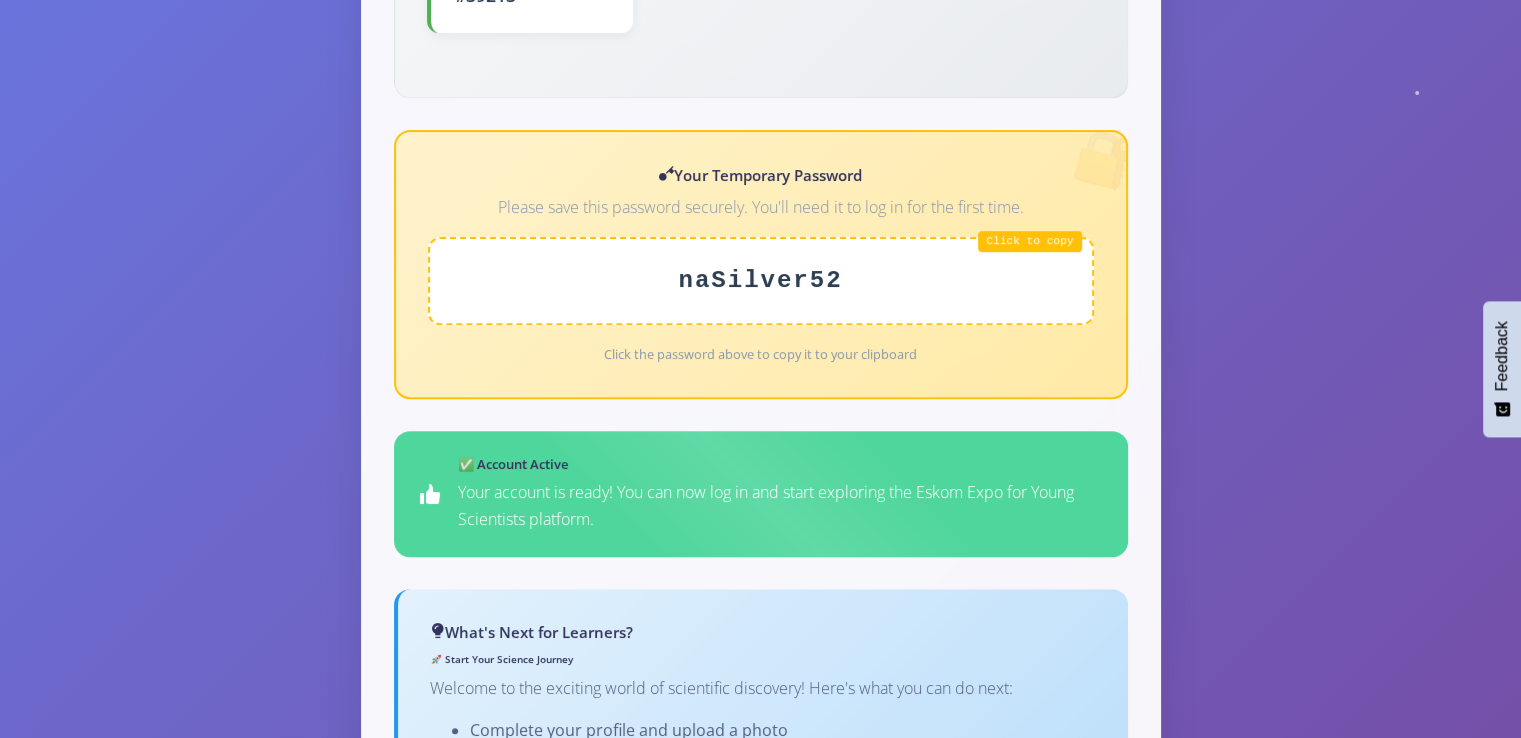 click on "naSilver52" at bounding box center (761, 281) 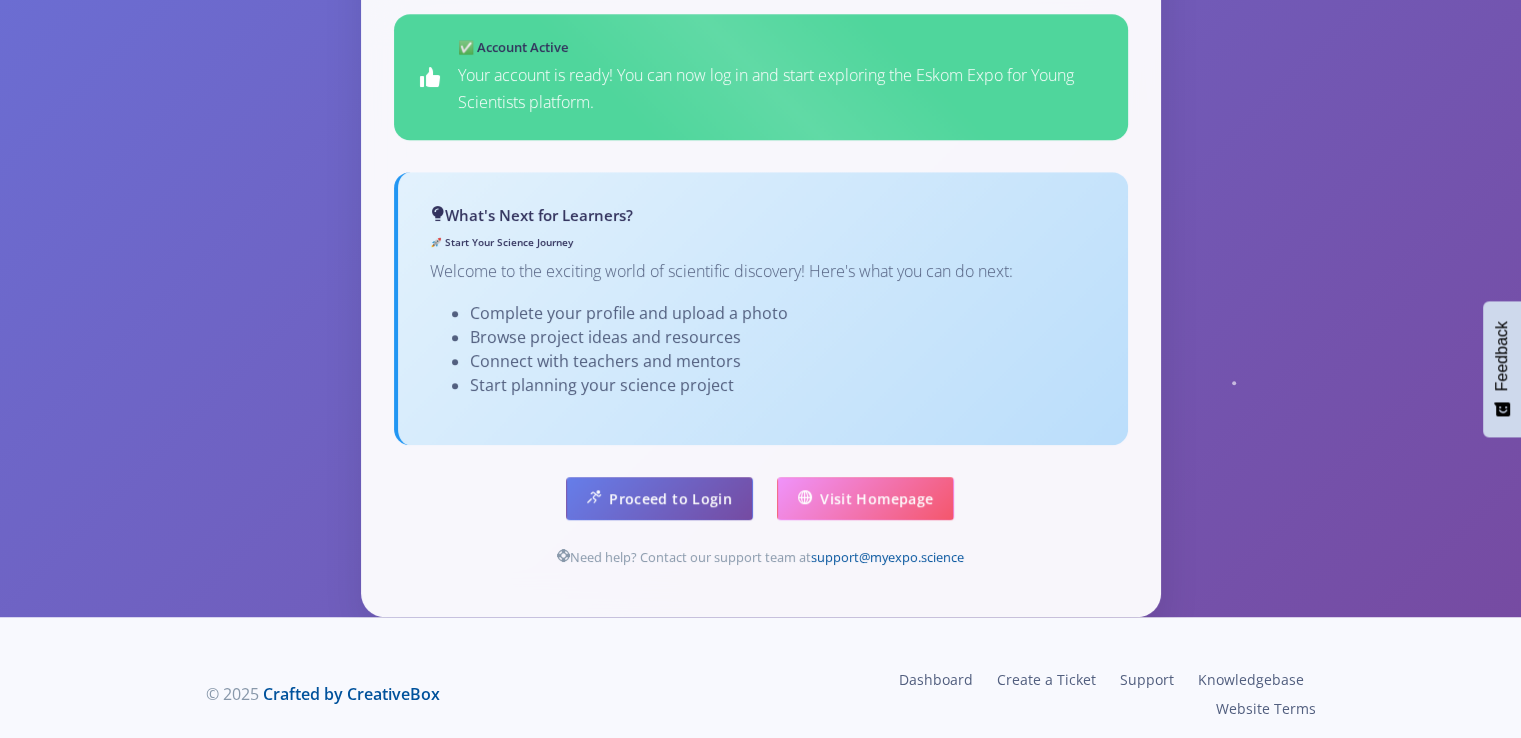 scroll, scrollTop: 1226, scrollLeft: 0, axis: vertical 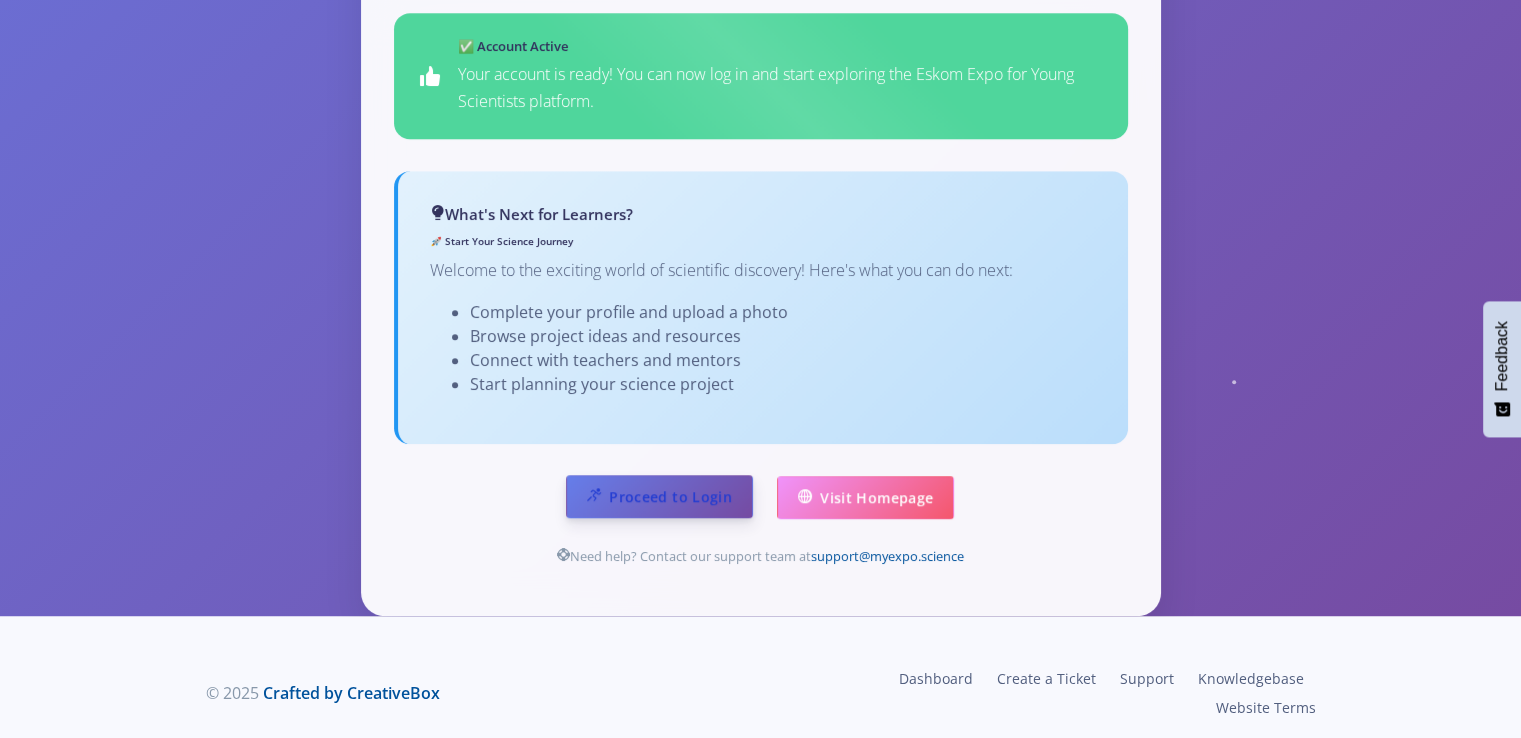 click on "Proceed to Login" at bounding box center [659, 496] 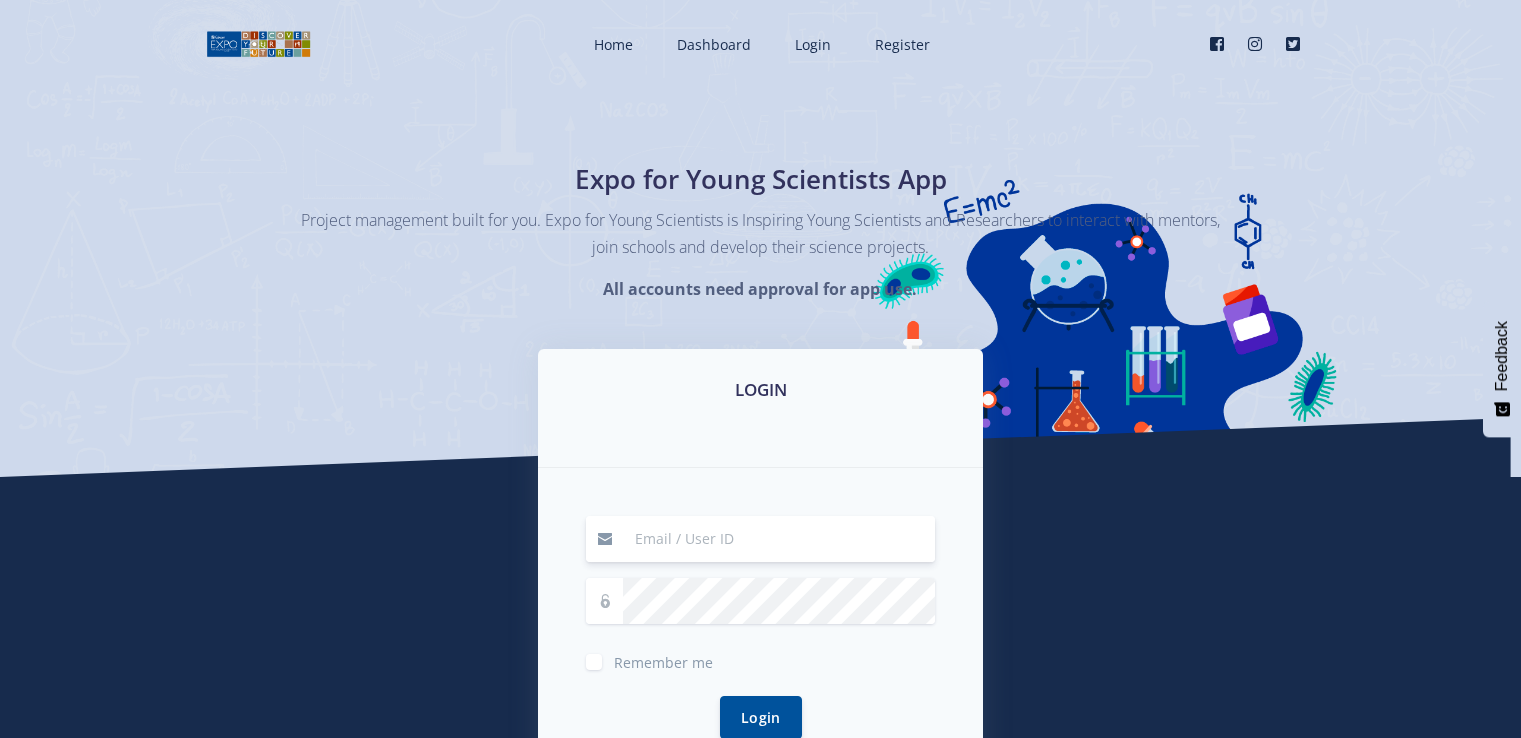scroll, scrollTop: 0, scrollLeft: 0, axis: both 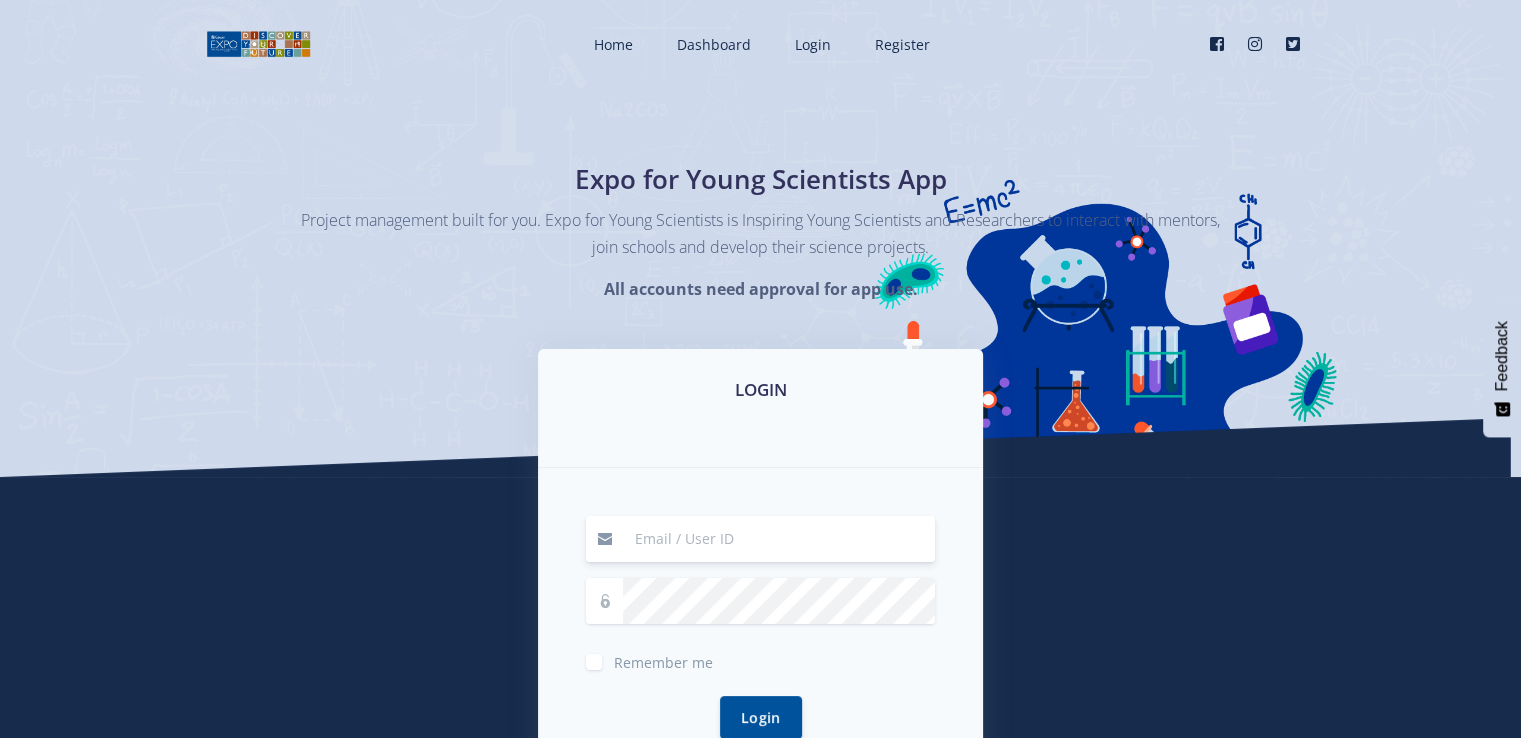click at bounding box center [779, 539] 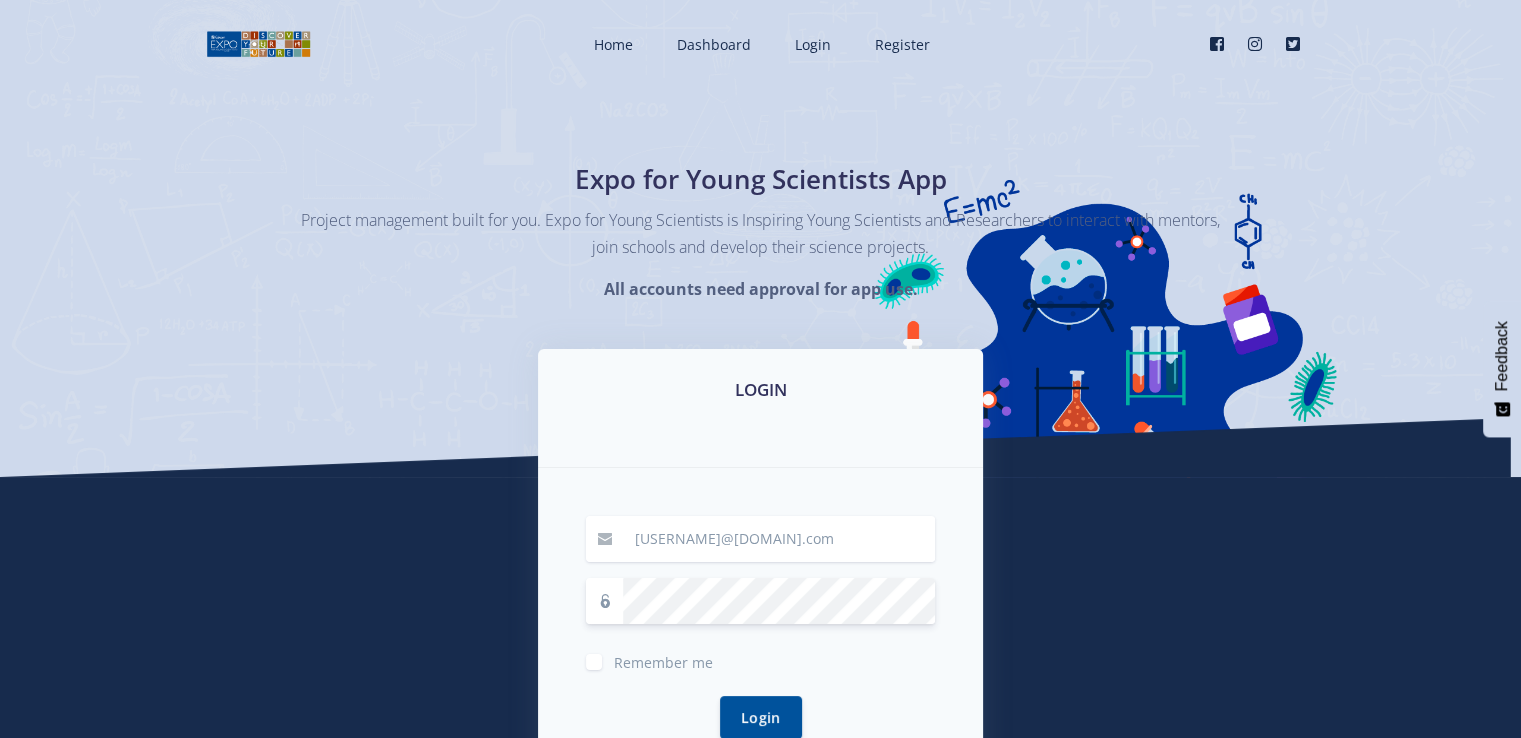 click on "Login" at bounding box center (760, 717) 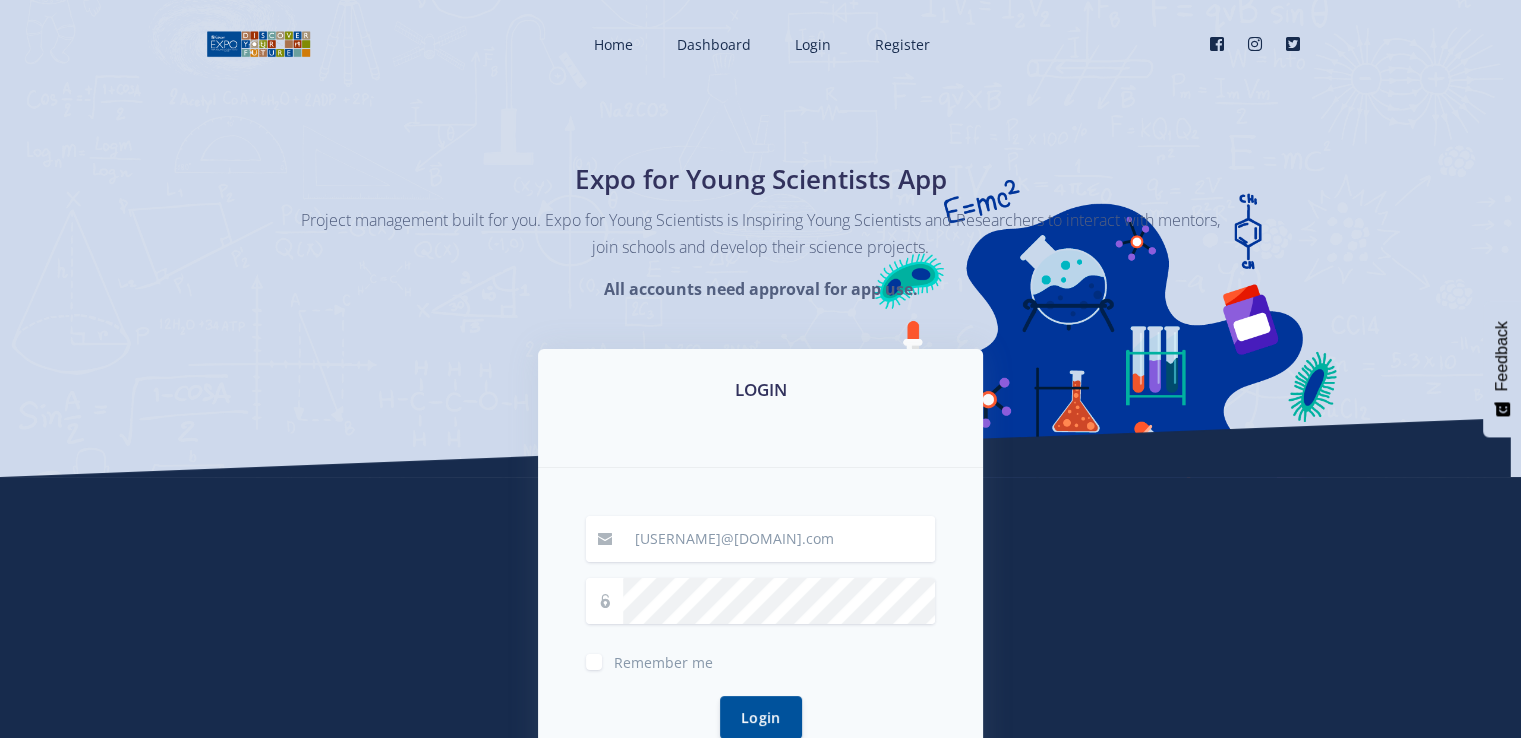 click on "Remember me" at bounding box center (663, 658) 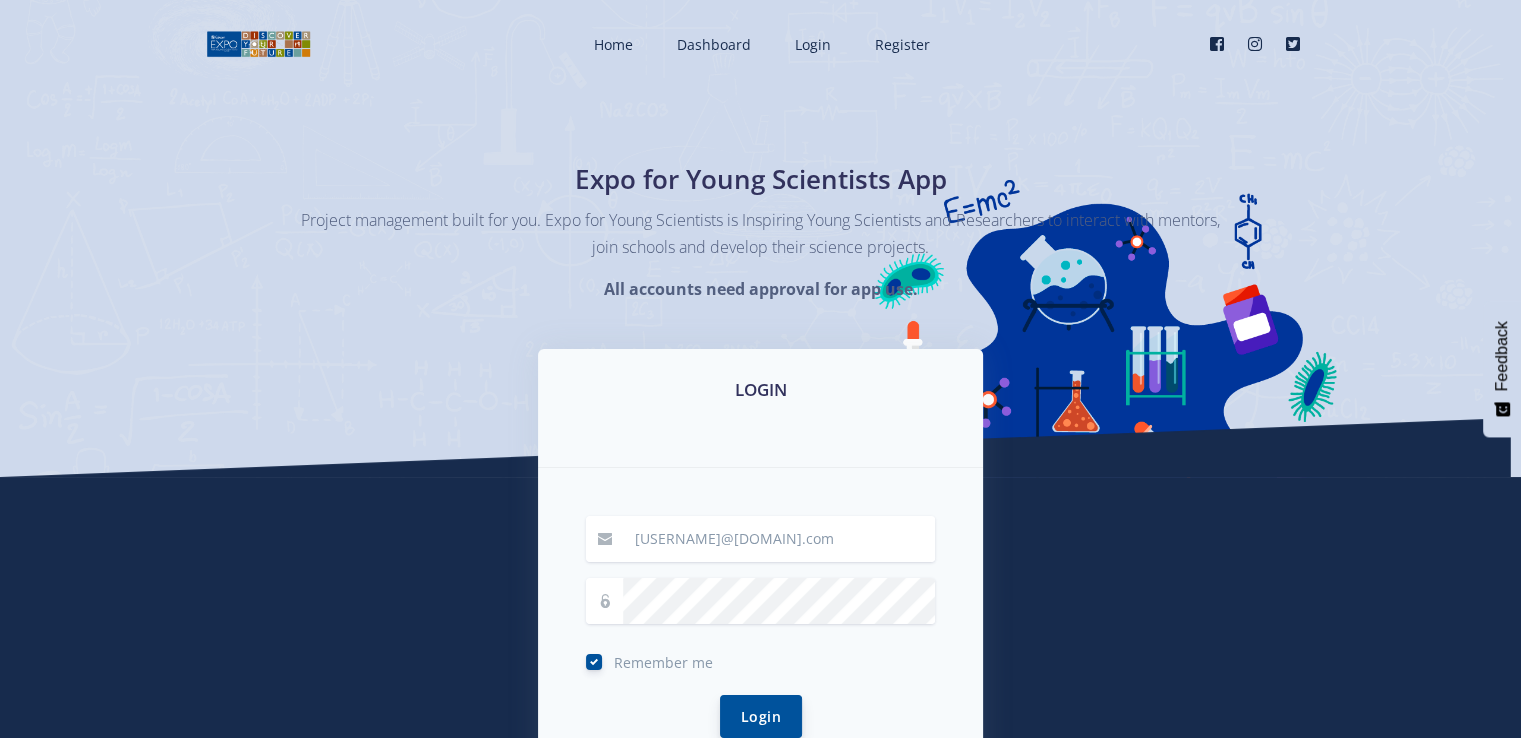 click on "Login" at bounding box center (761, 716) 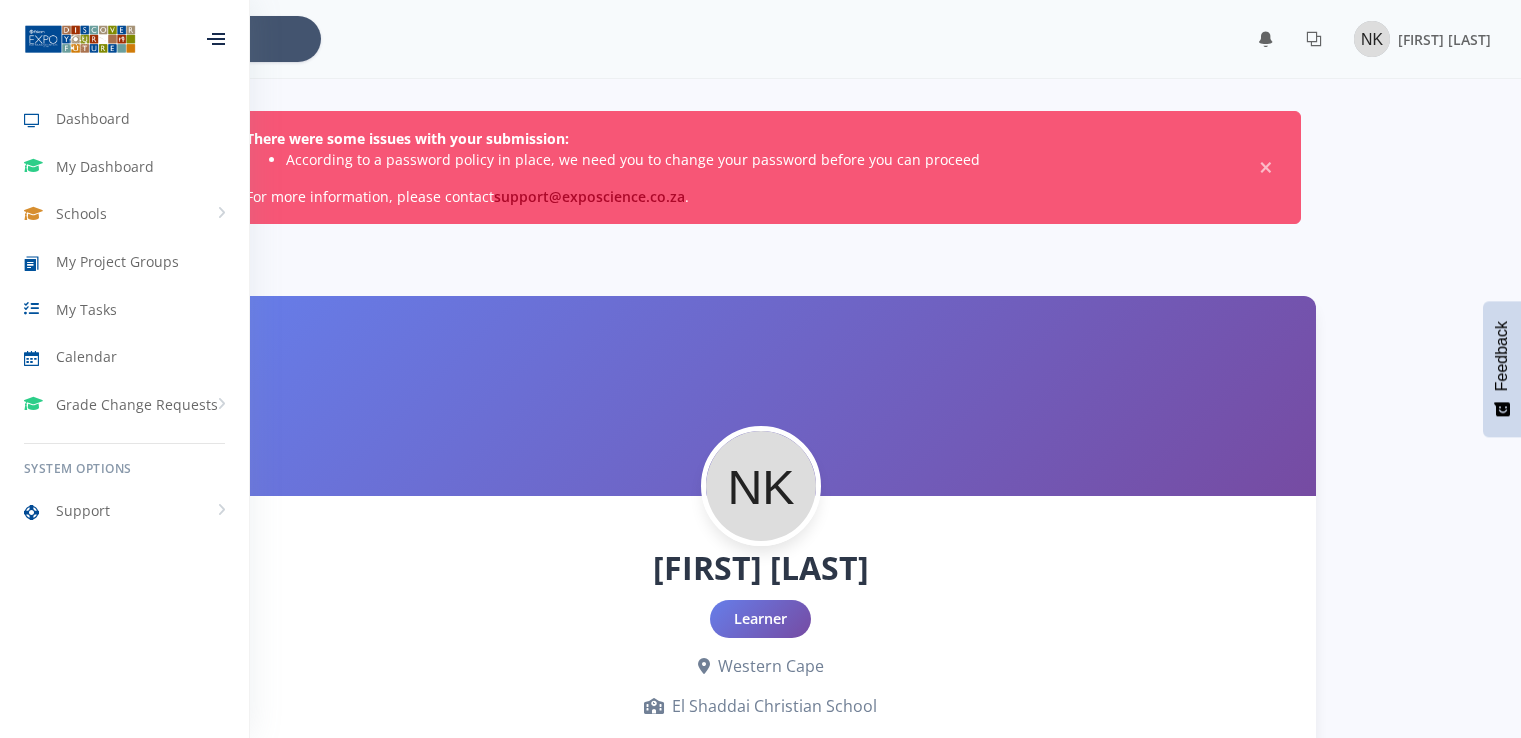 scroll, scrollTop: 0, scrollLeft: 0, axis: both 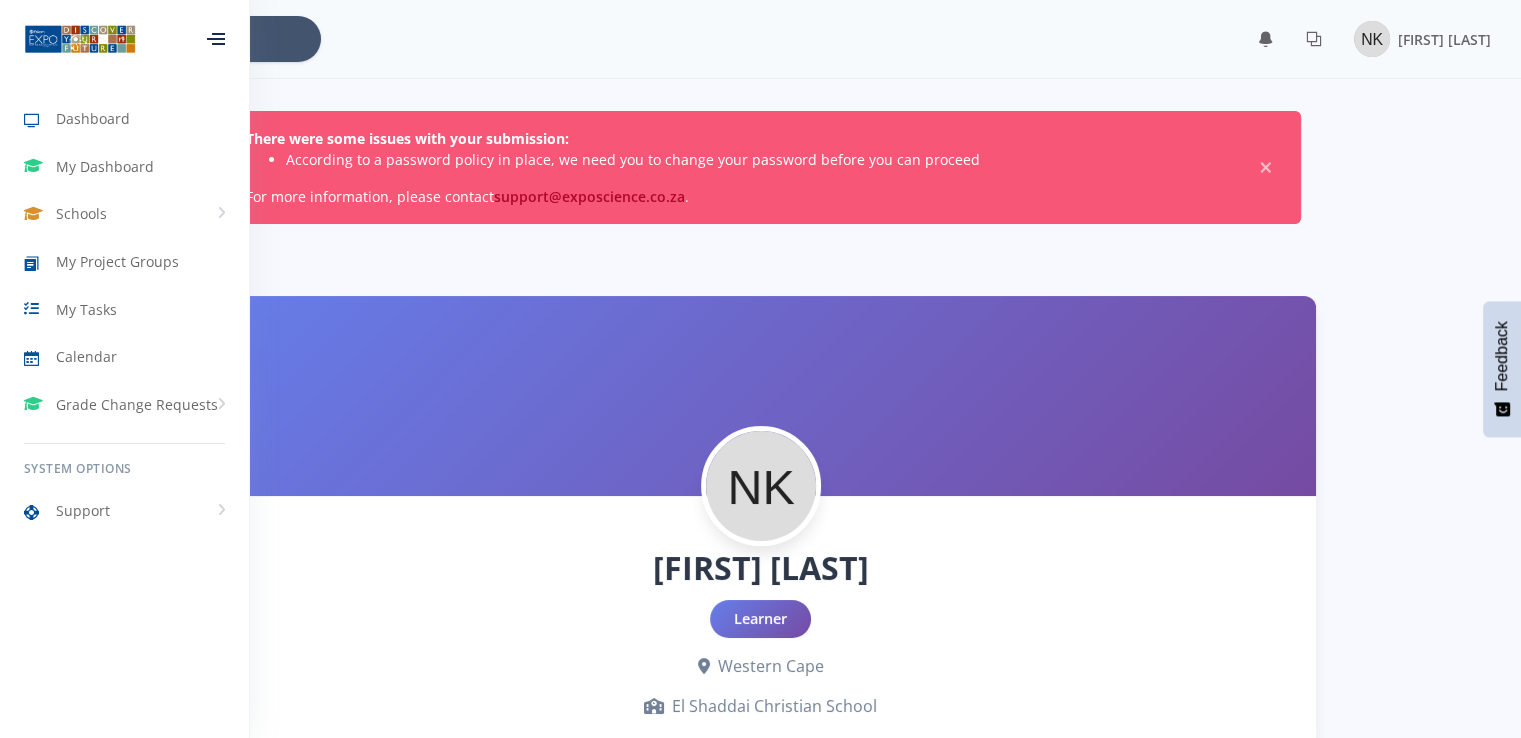 click on "×
You have  0
notifications." at bounding box center (760, 1886) 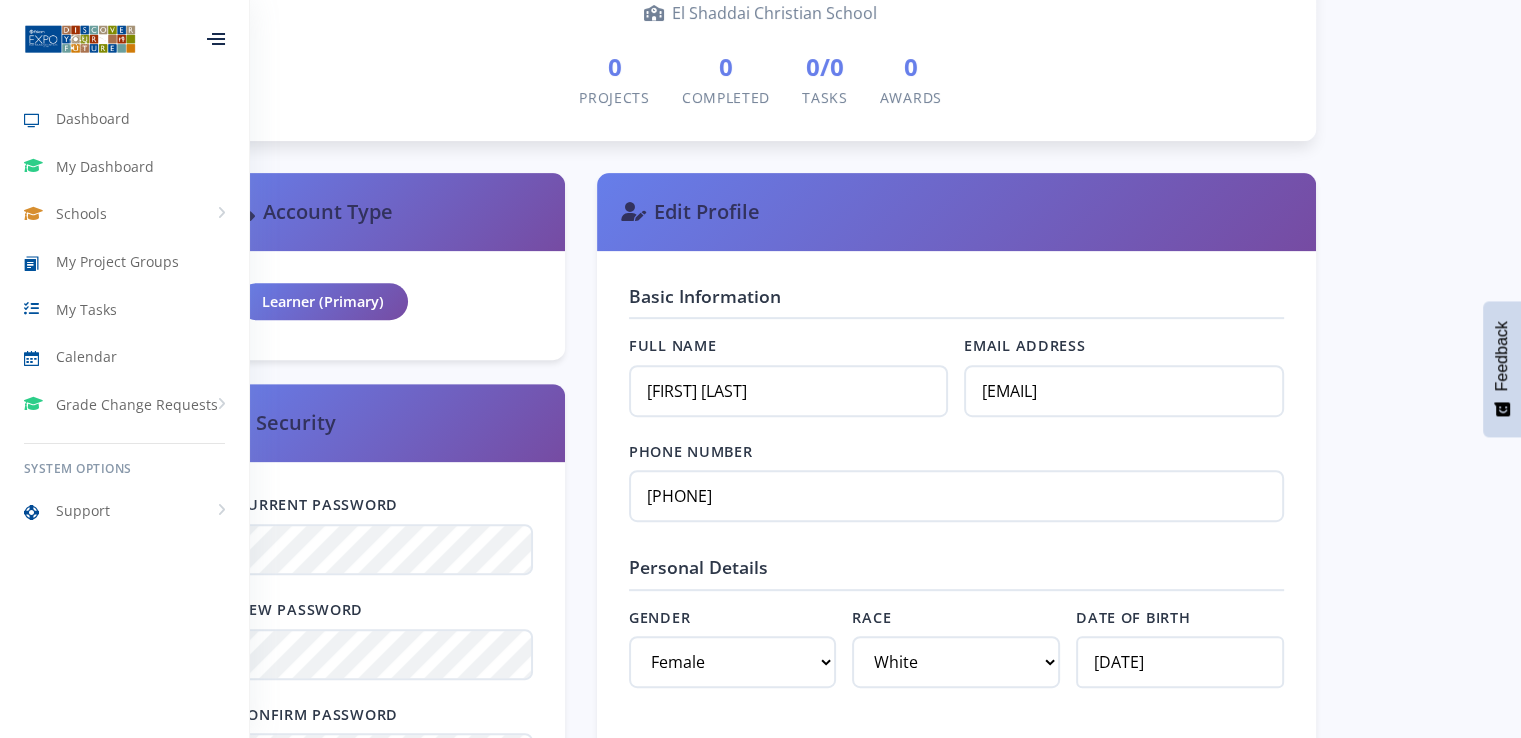 scroll, scrollTop: 698, scrollLeft: 0, axis: vertical 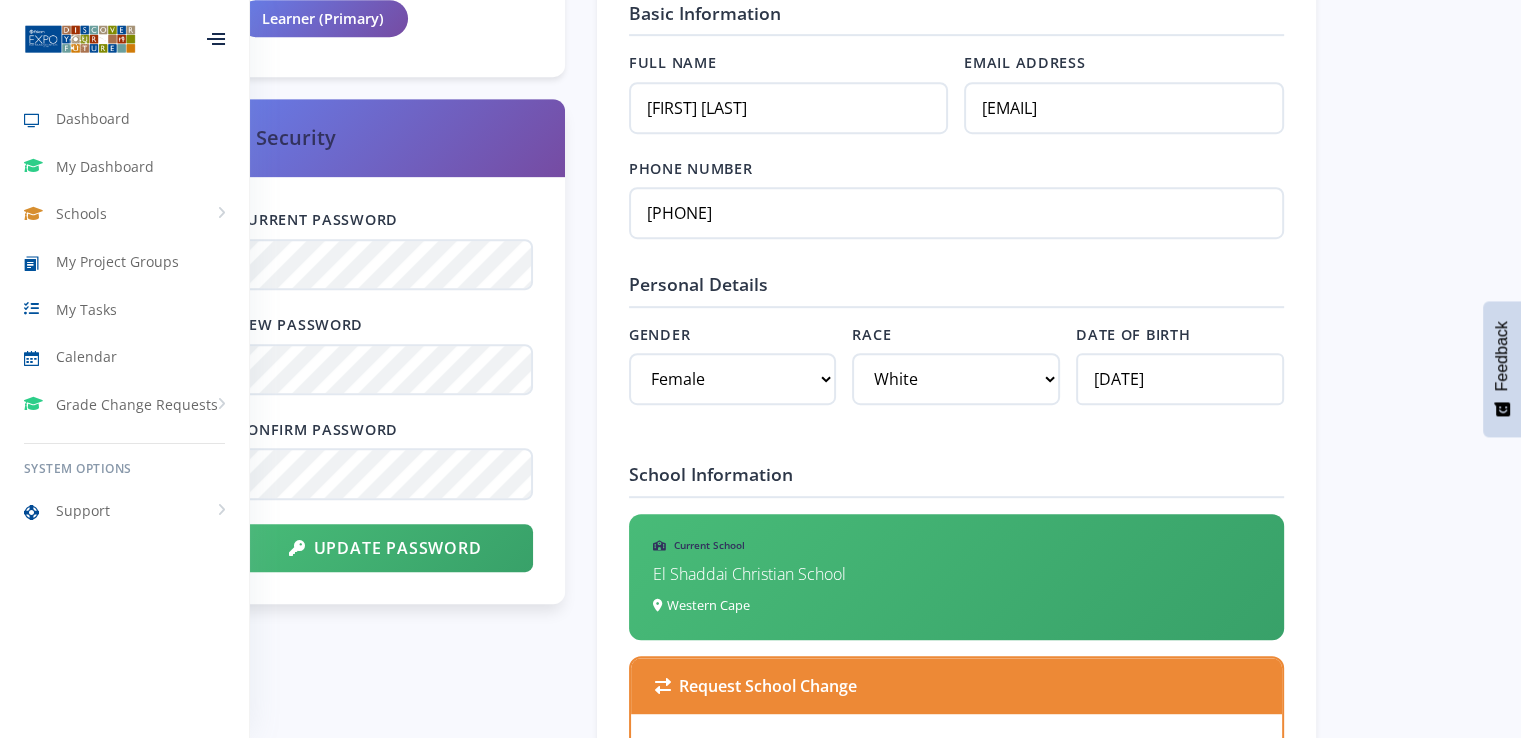 click on "Current Password
New Password
Confirm Password
Update Password" at bounding box center [385, 390] 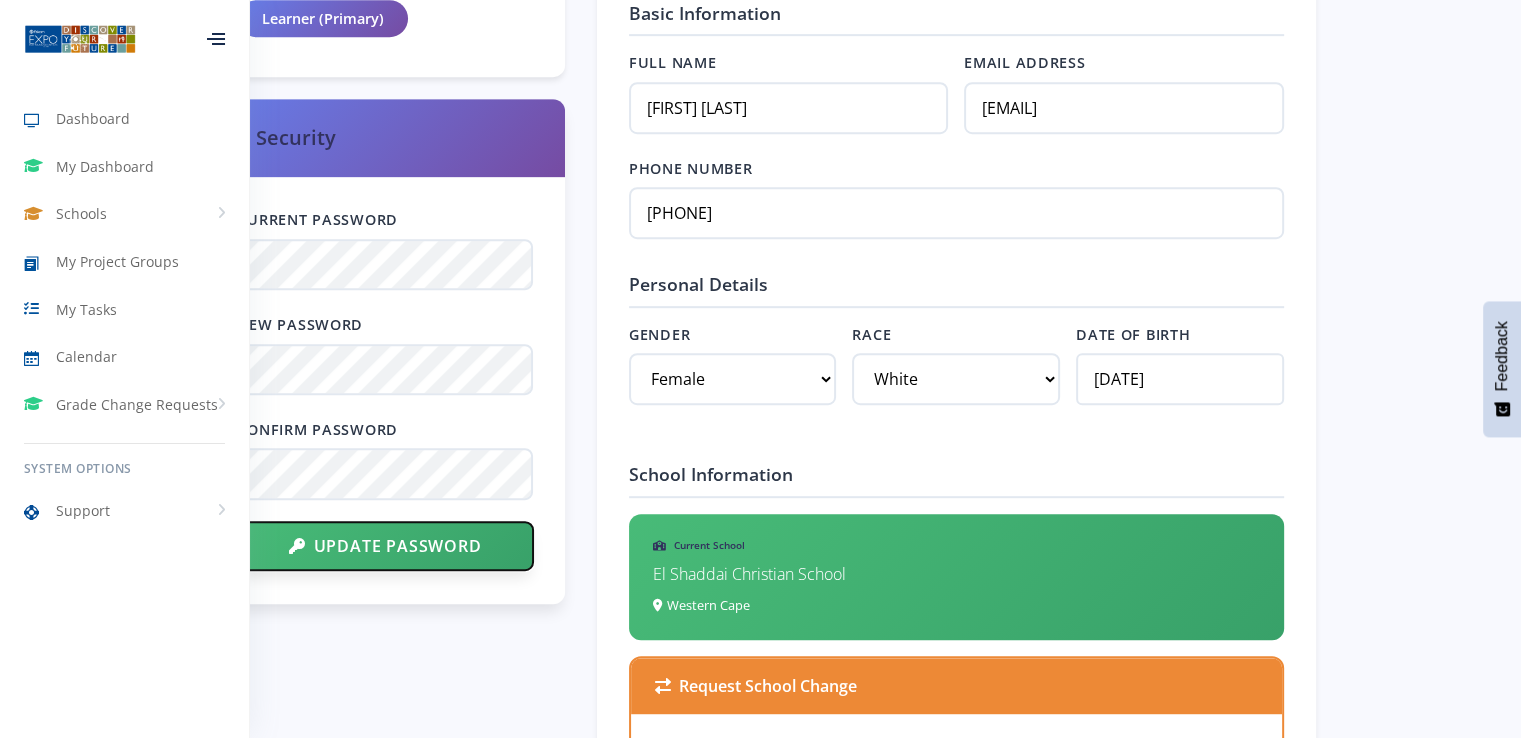 click on "Update Password" at bounding box center [385, 546] 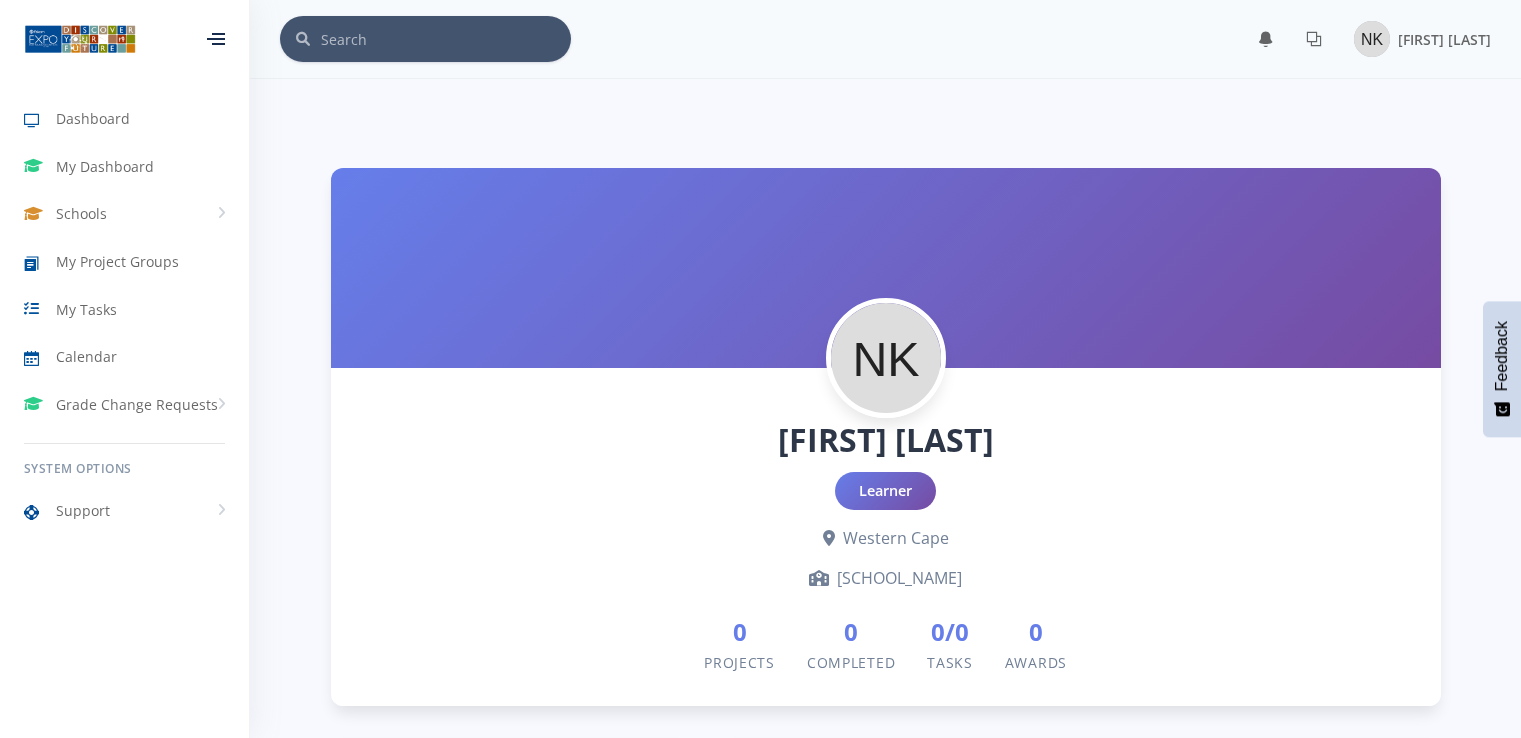 scroll, scrollTop: 0, scrollLeft: 0, axis: both 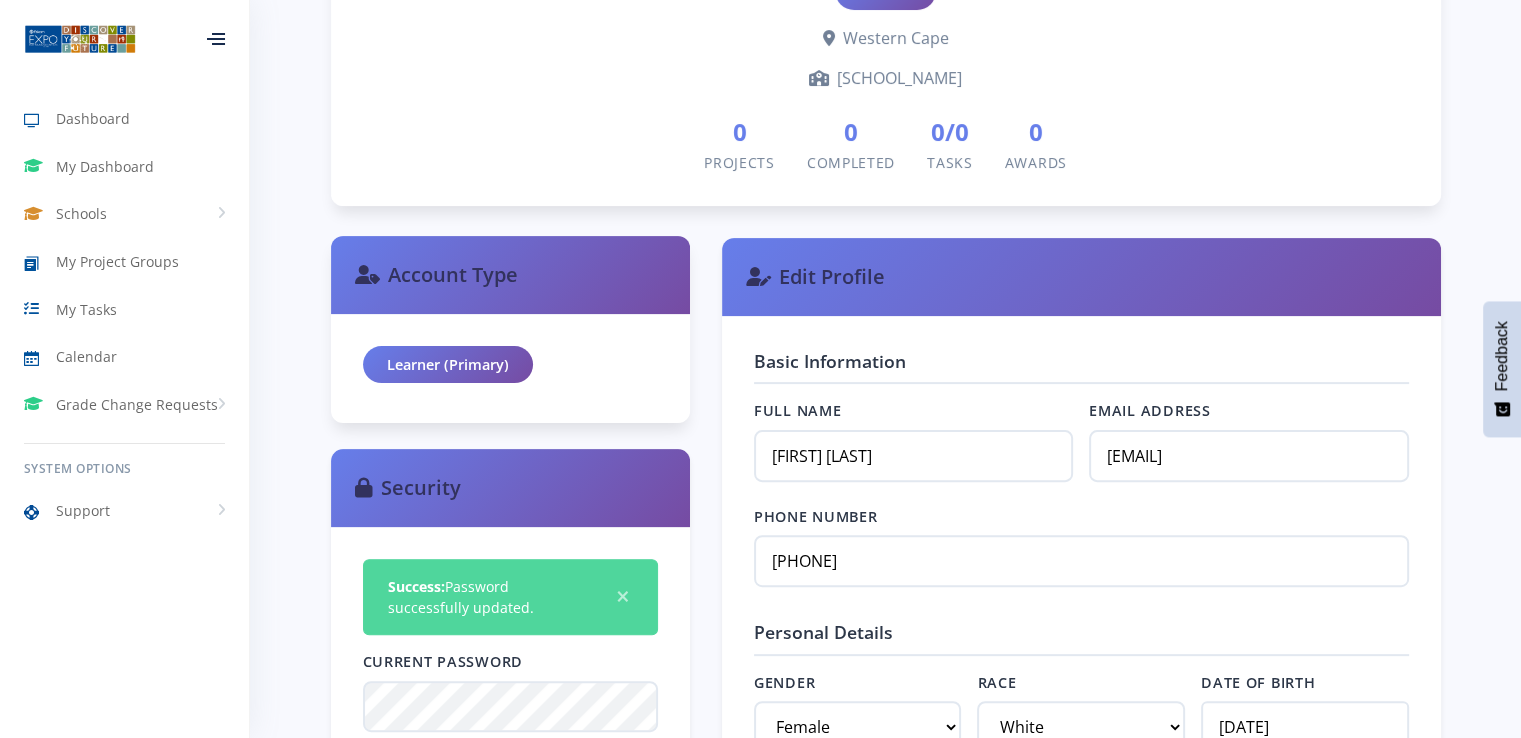 click on "Learner (Primary)" at bounding box center [448, 365] 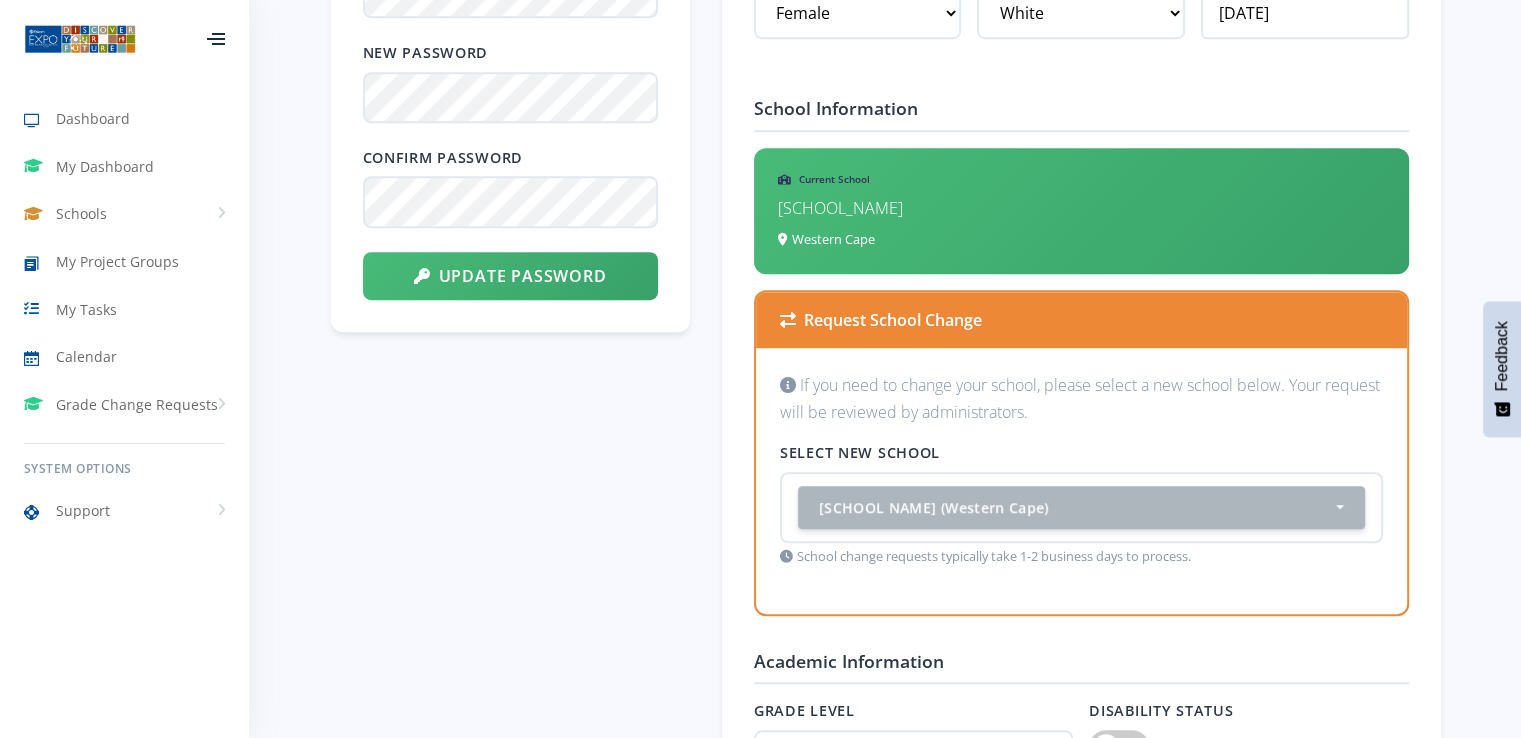 scroll, scrollTop: 1223, scrollLeft: 0, axis: vertical 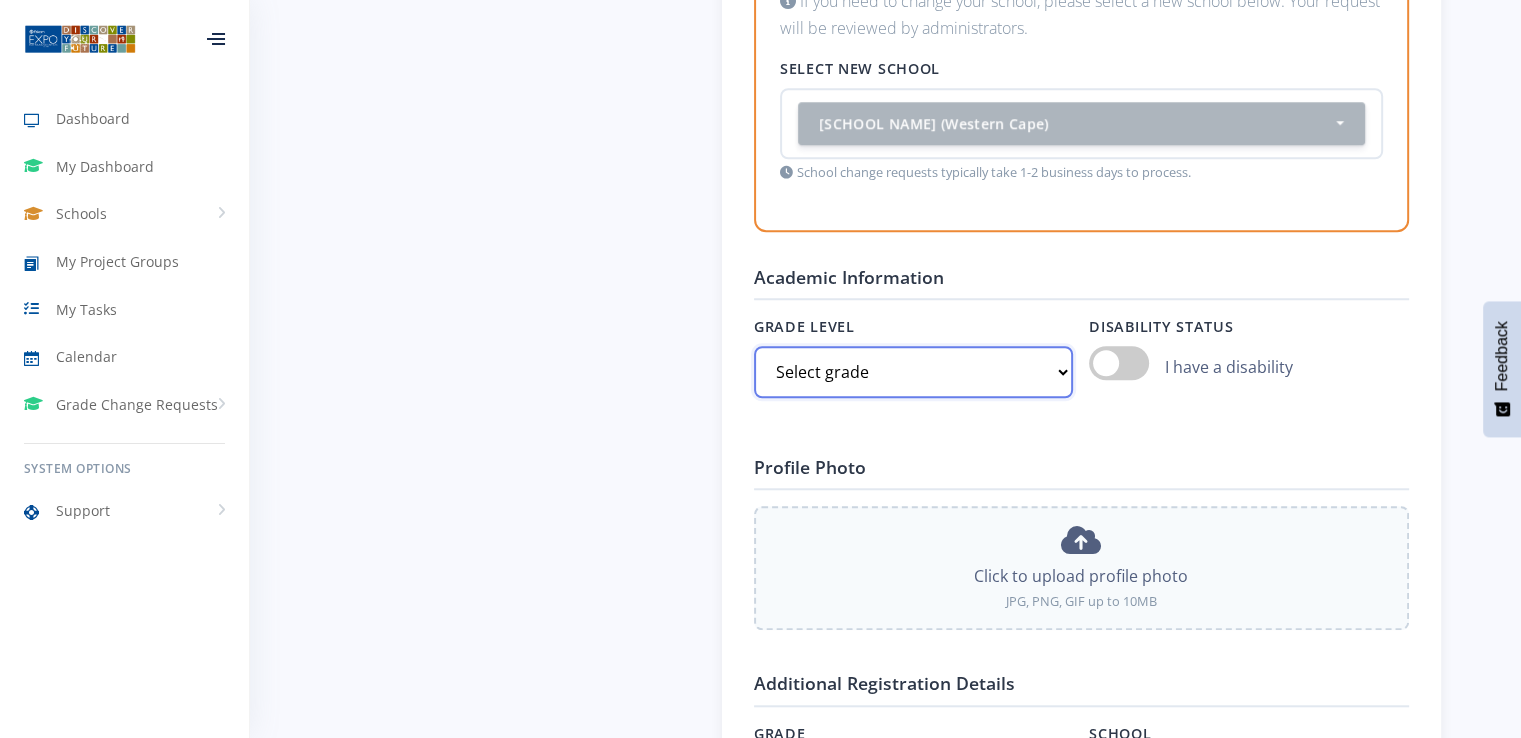 click on "Select grade
Grade 4
Grade 5
Grade 6
Grade 7" at bounding box center [913, 372] 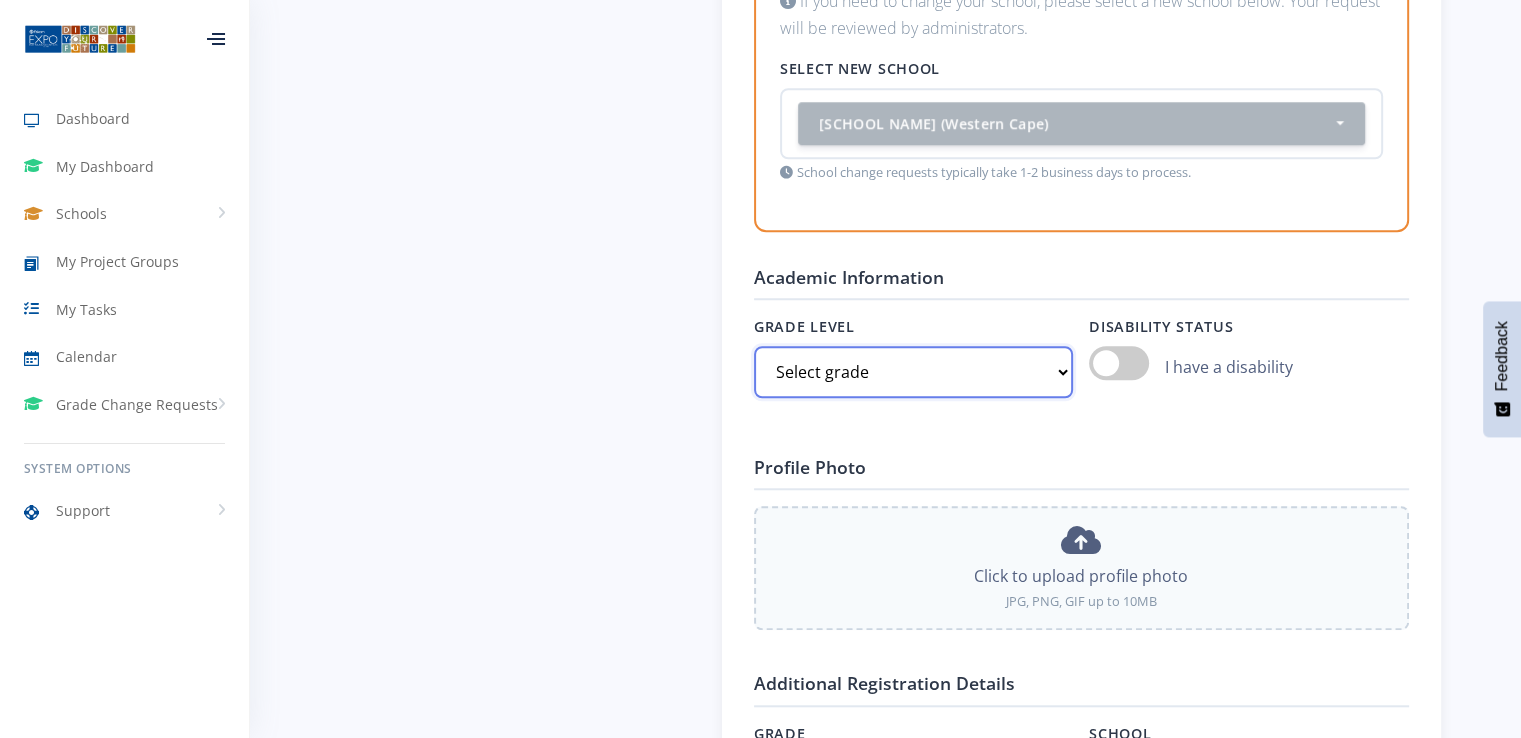 select on "Grade 10" 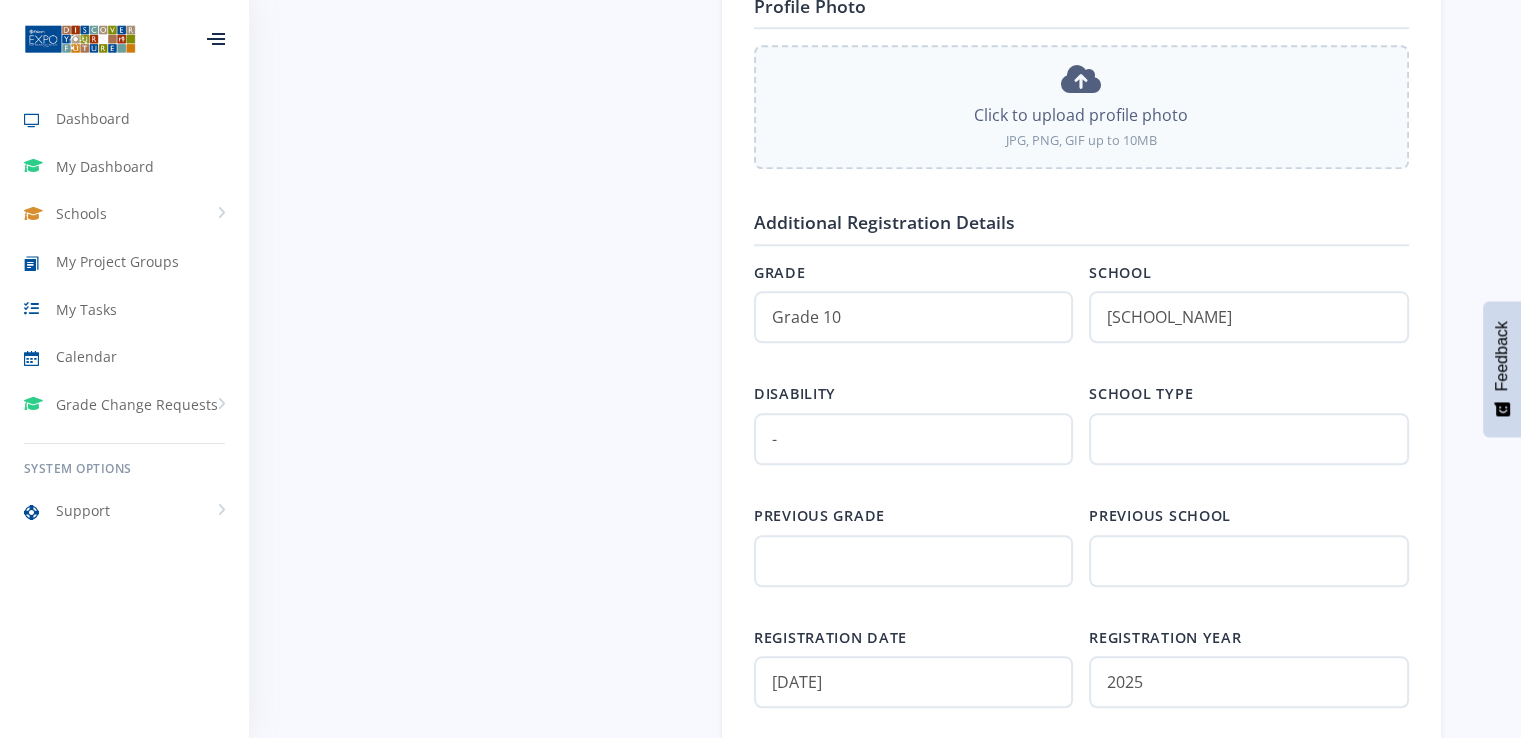 scroll, scrollTop: 2063, scrollLeft: 0, axis: vertical 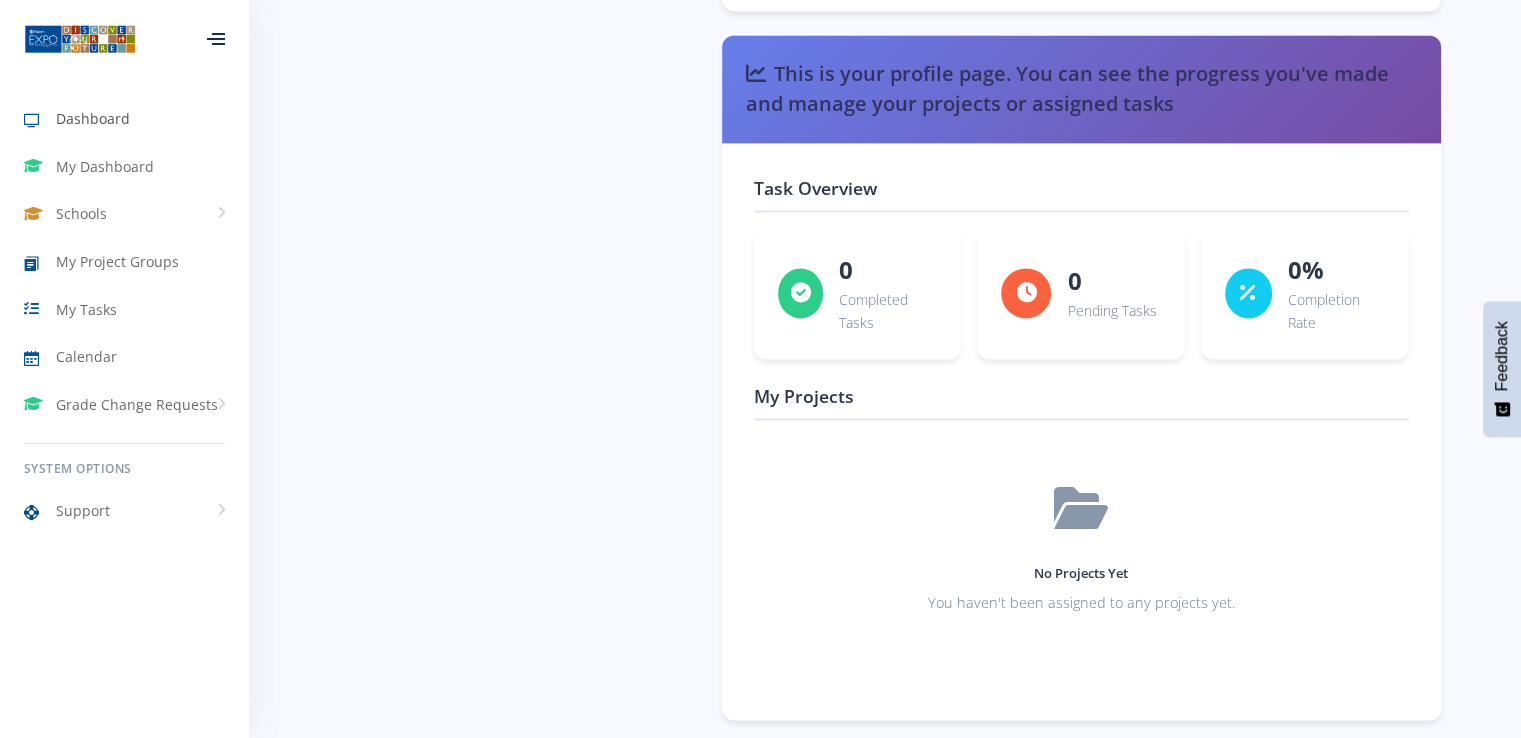 click on "Dashboard" at bounding box center [124, 119] 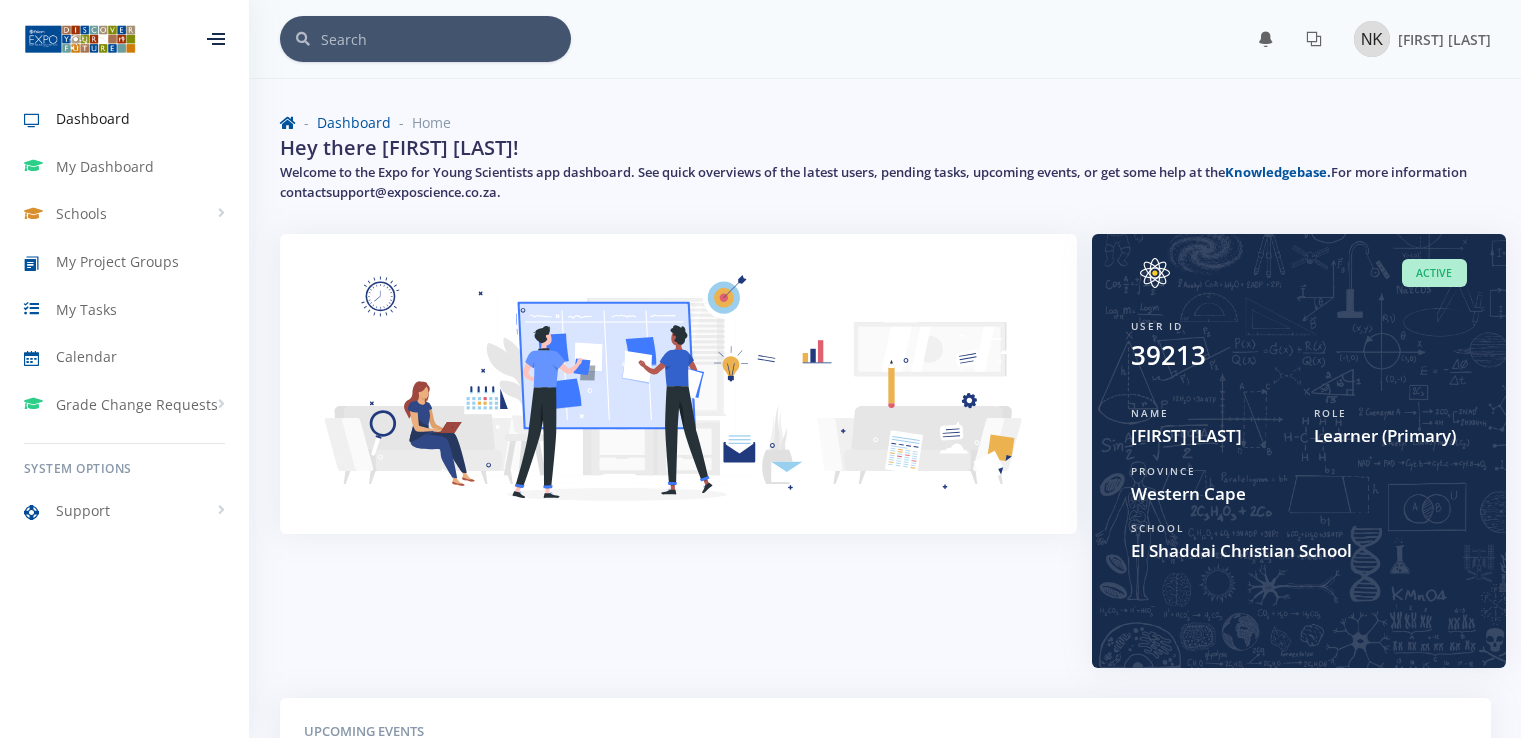 scroll, scrollTop: 0, scrollLeft: 0, axis: both 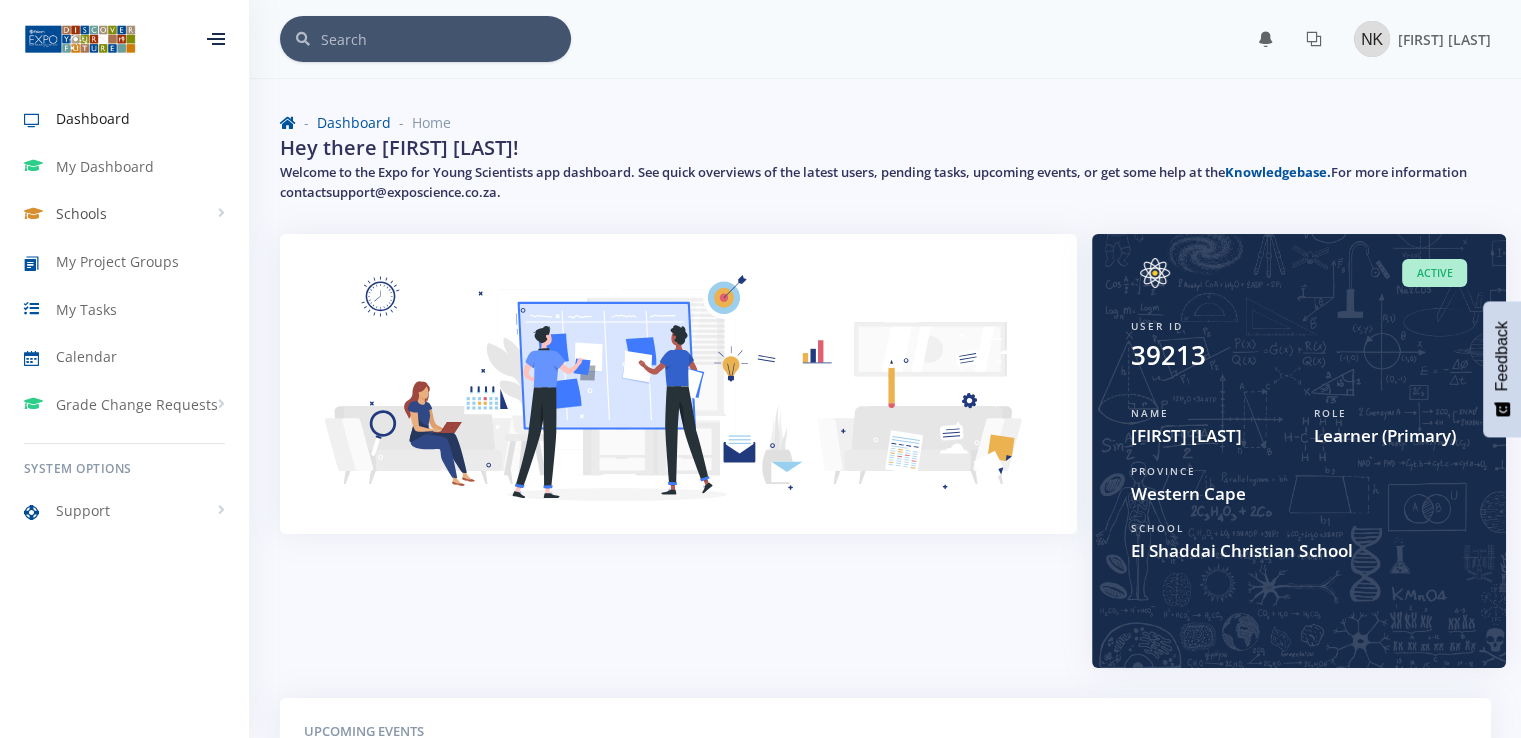 click on "Schools" at bounding box center [124, 214] 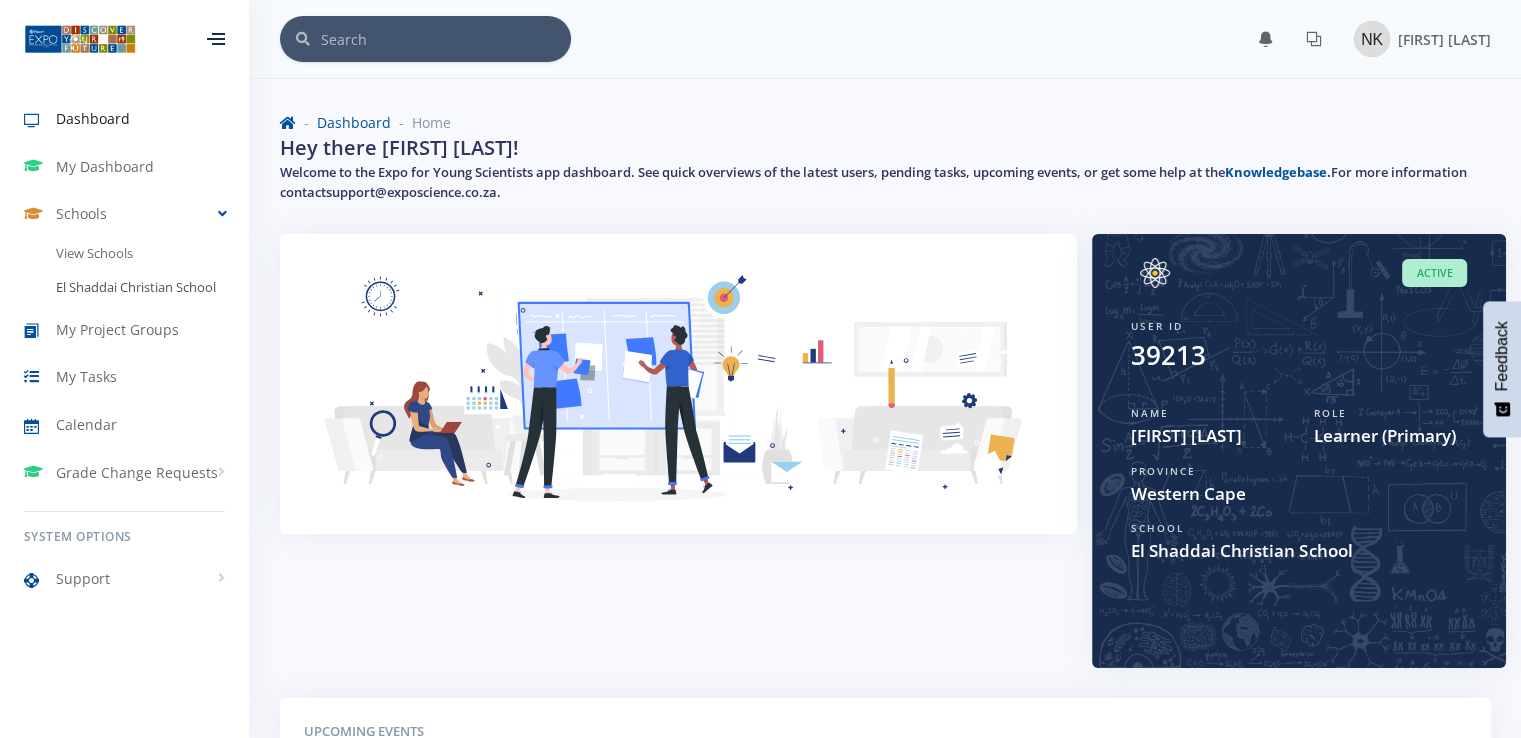 click on "El Shaddai Christian School" at bounding box center (124, 288) 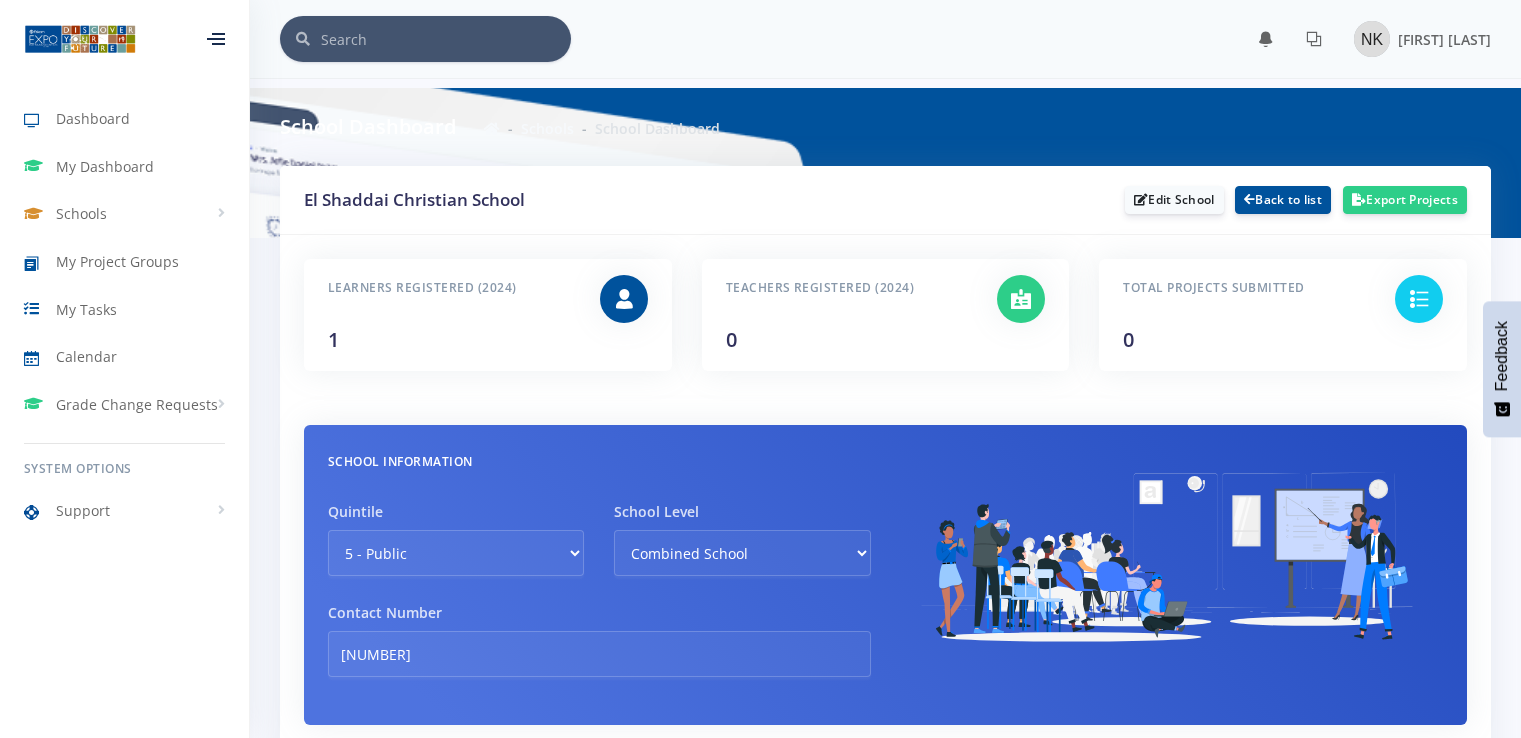 scroll, scrollTop: 0, scrollLeft: 0, axis: both 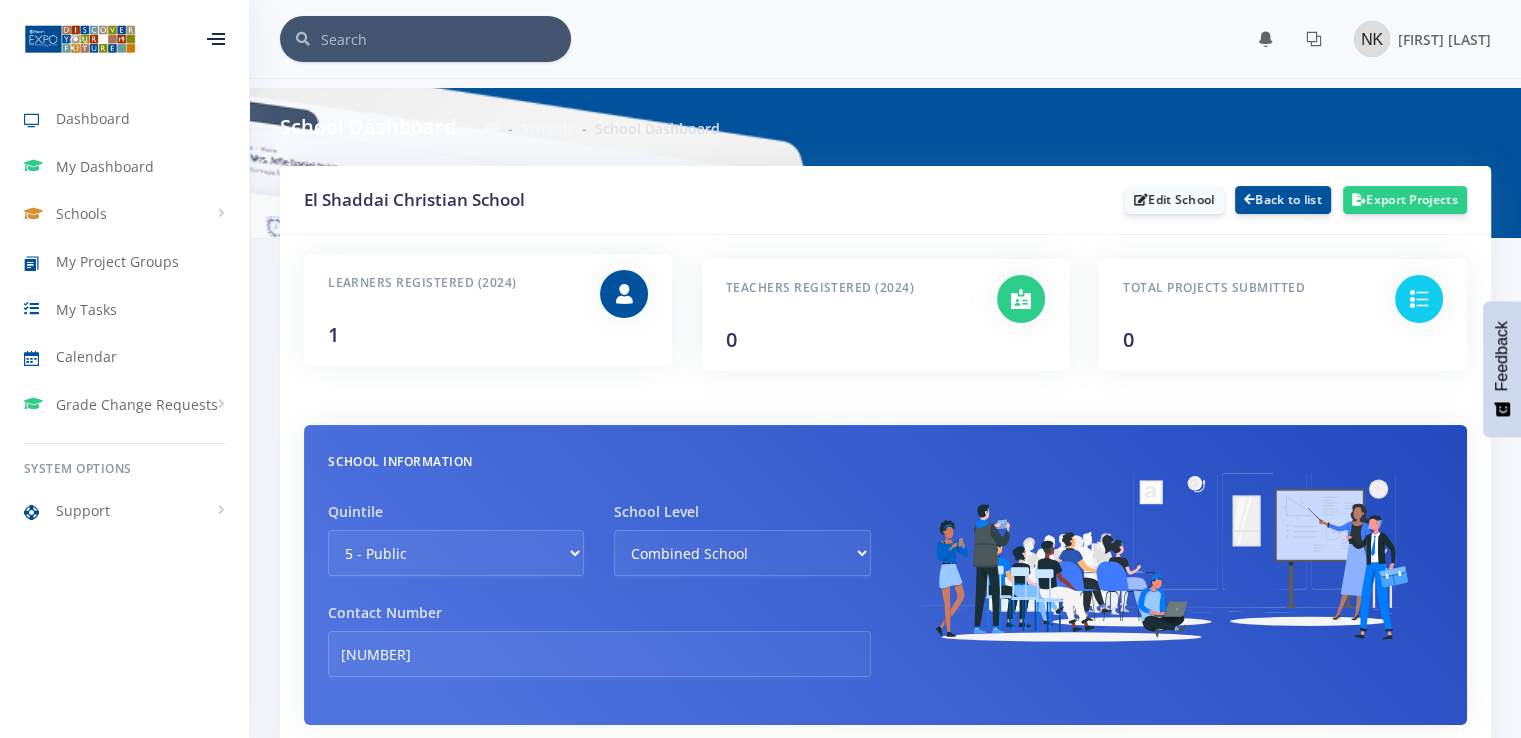 click on "Learners Registered (2024)
1" at bounding box center [449, 310] 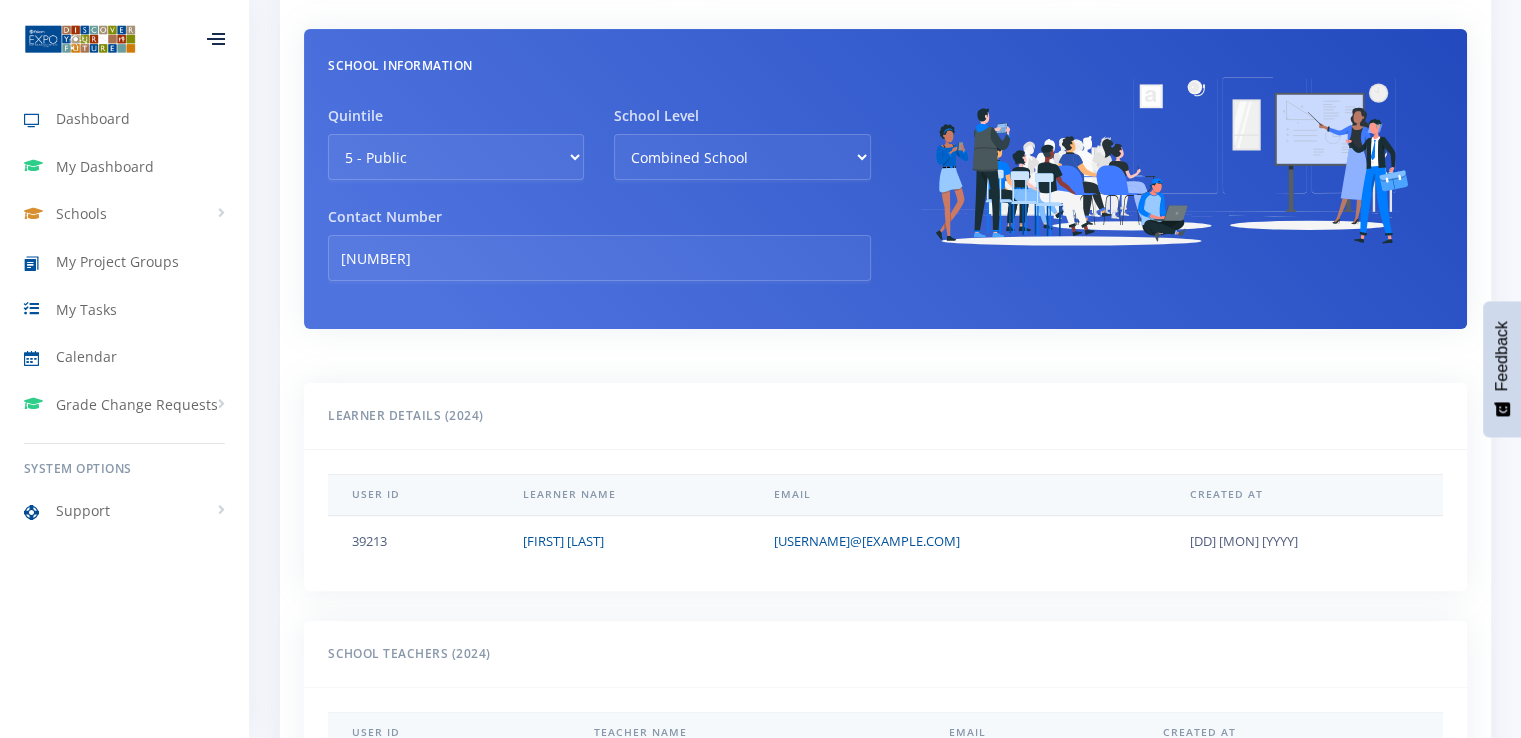 scroll, scrollTop: 449, scrollLeft: 0, axis: vertical 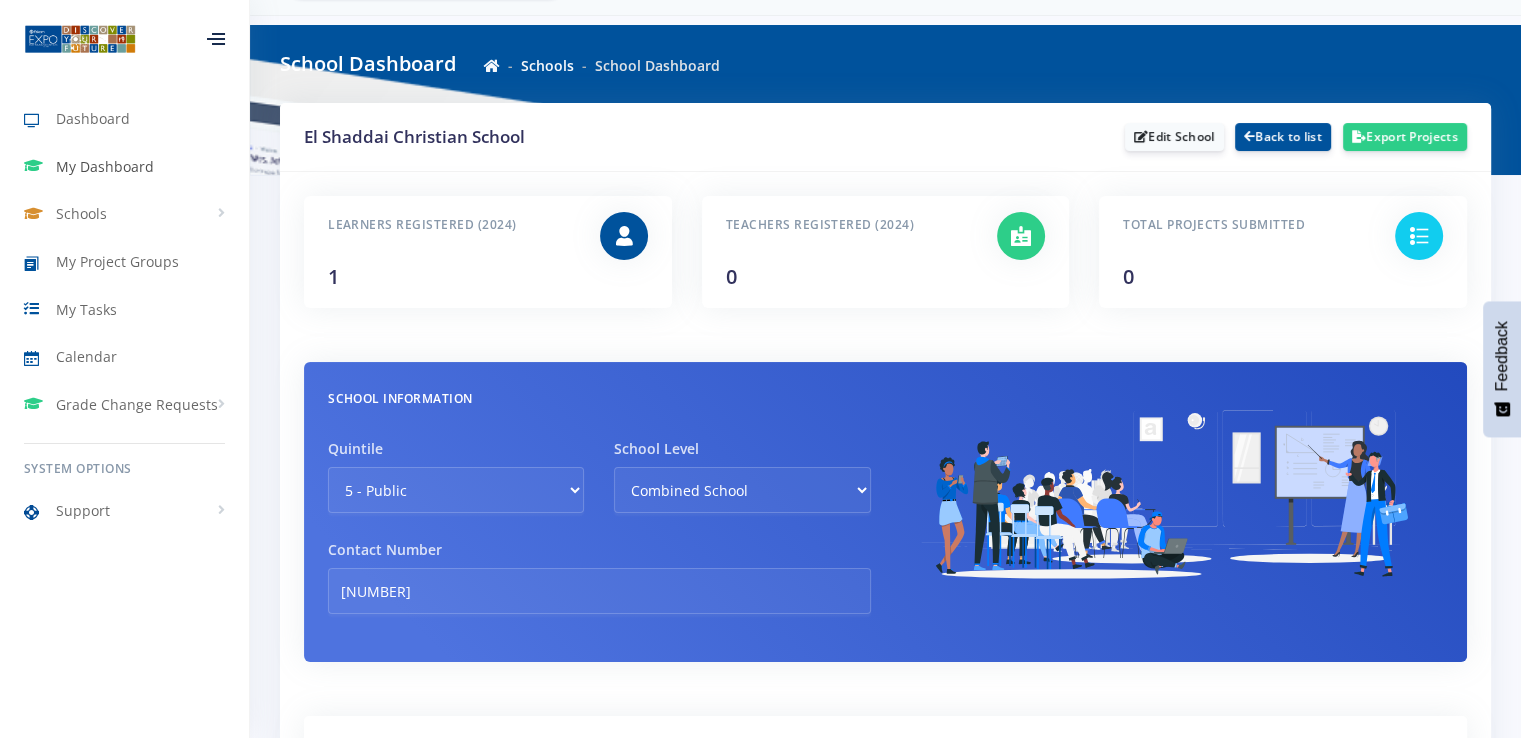 click on "My Dashboard" at bounding box center (105, 166) 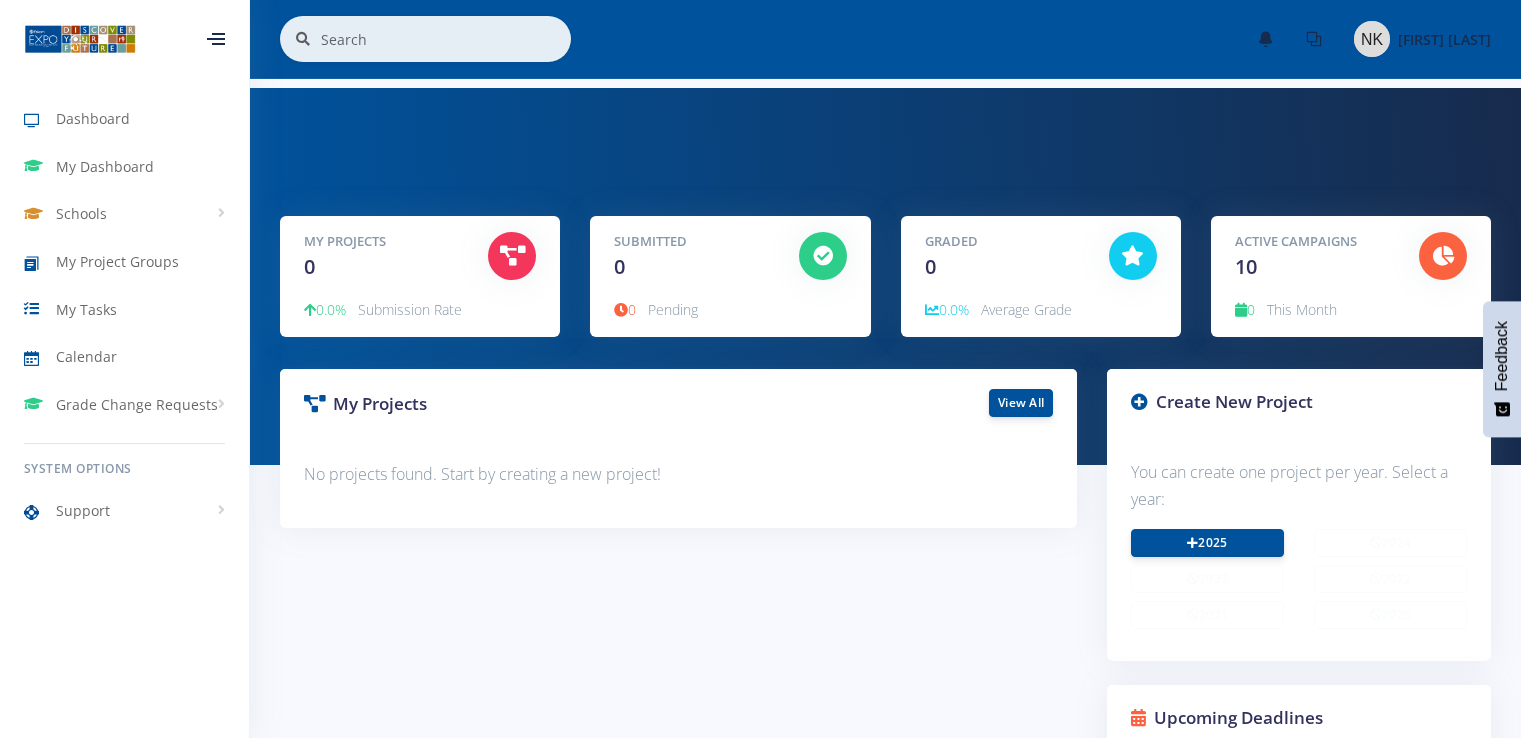 scroll, scrollTop: 0, scrollLeft: 0, axis: both 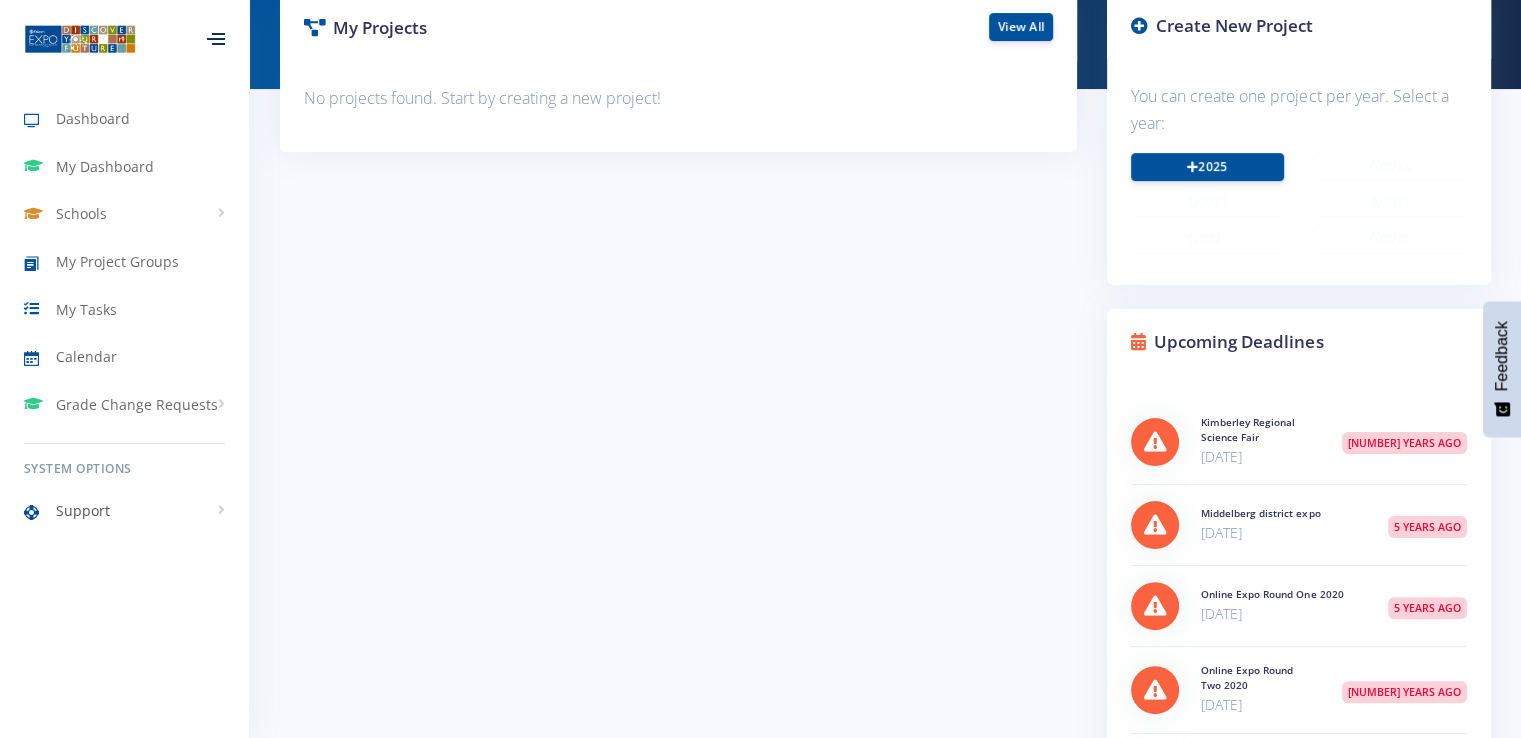click on "Support" at bounding box center [124, 511] 